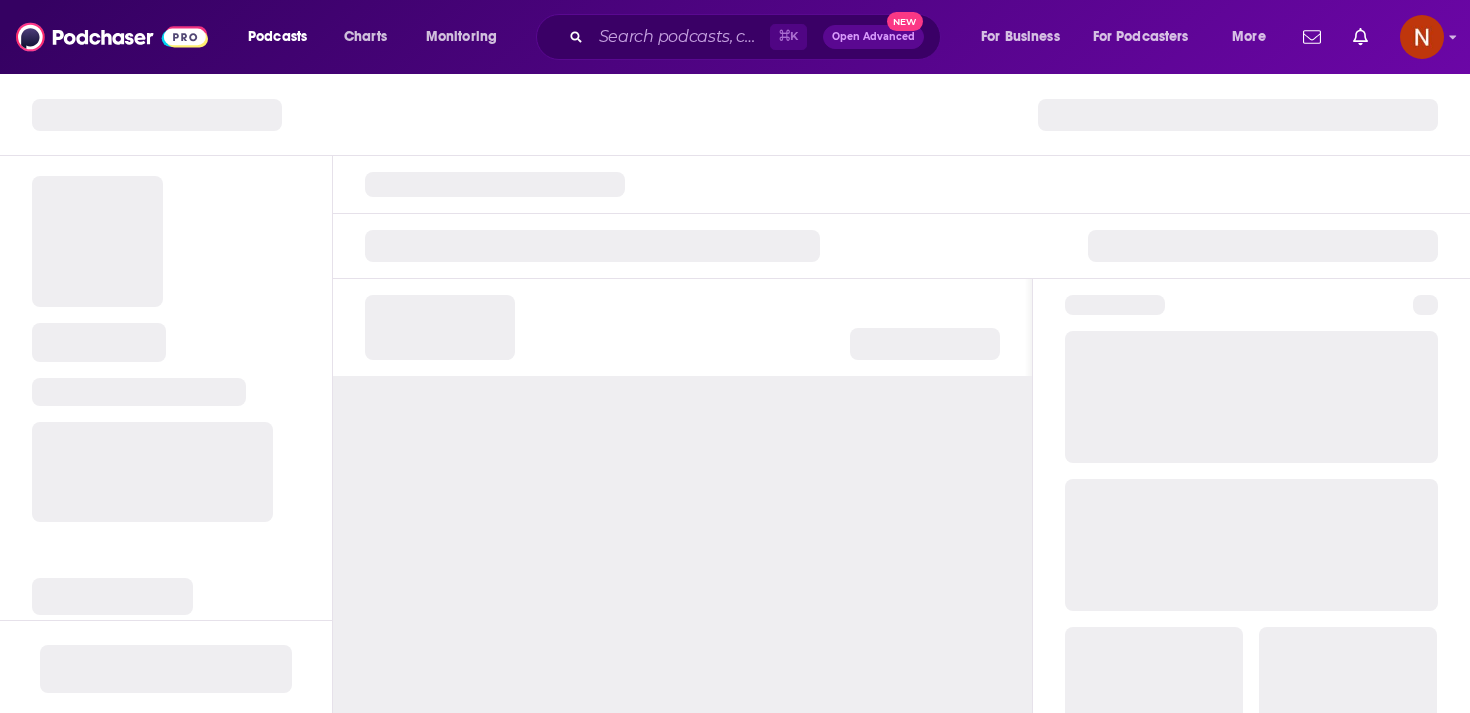 scroll, scrollTop: 0, scrollLeft: 0, axis: both 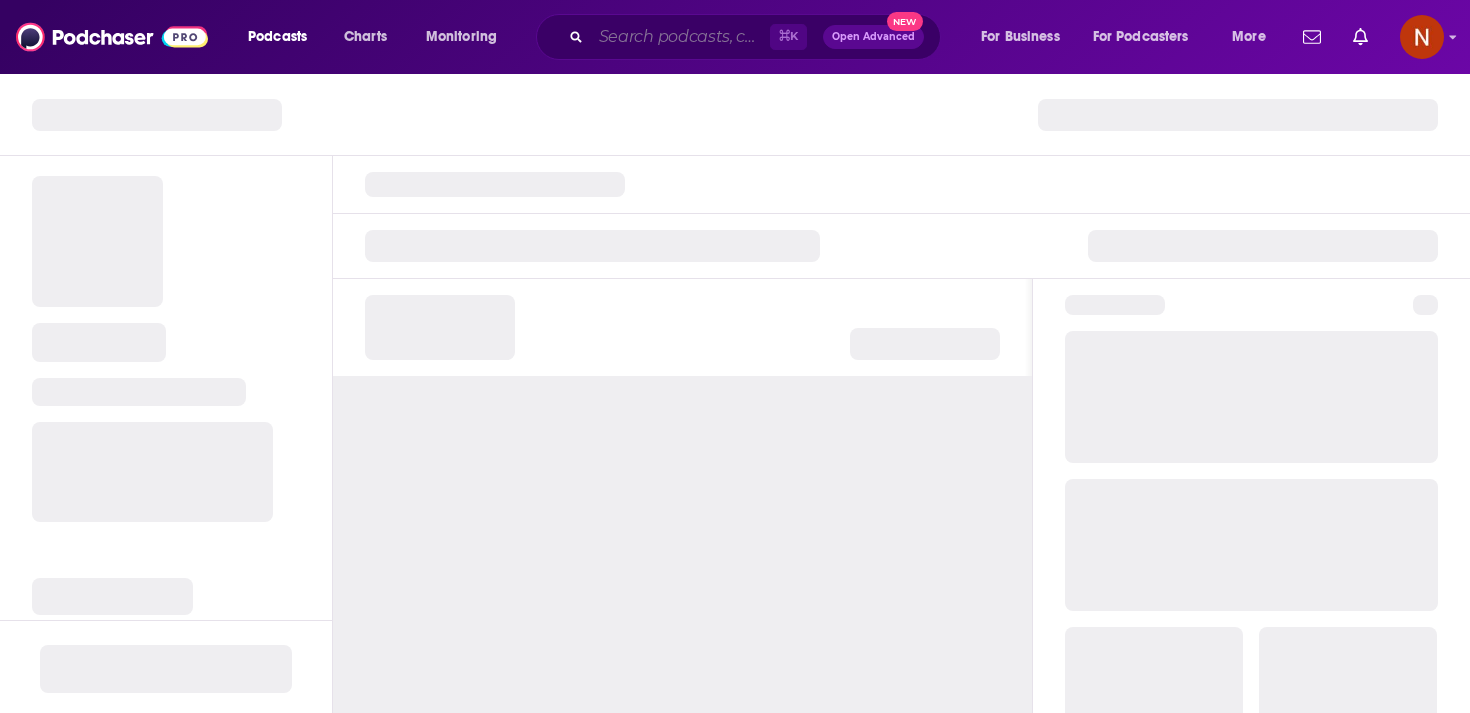 click at bounding box center (680, 37) 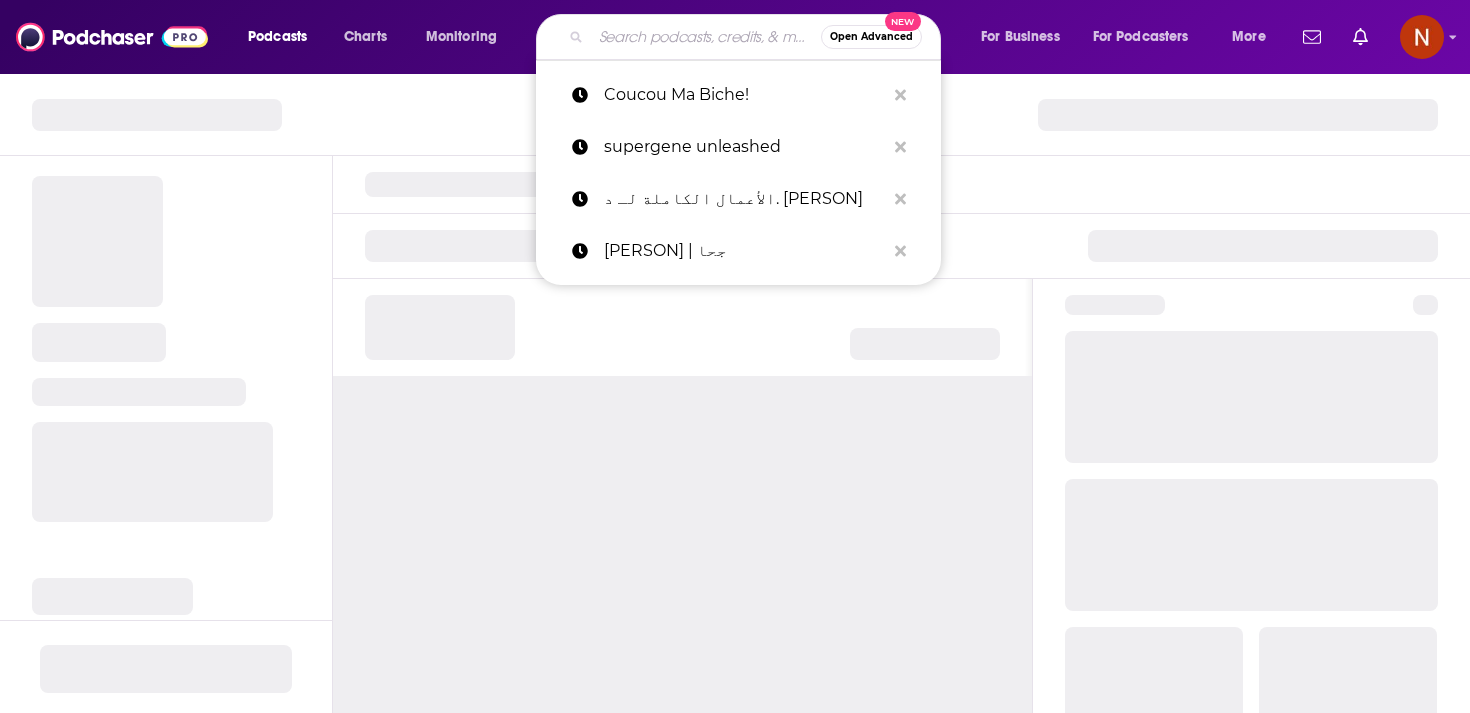 paste on "Tu Marca Personal" 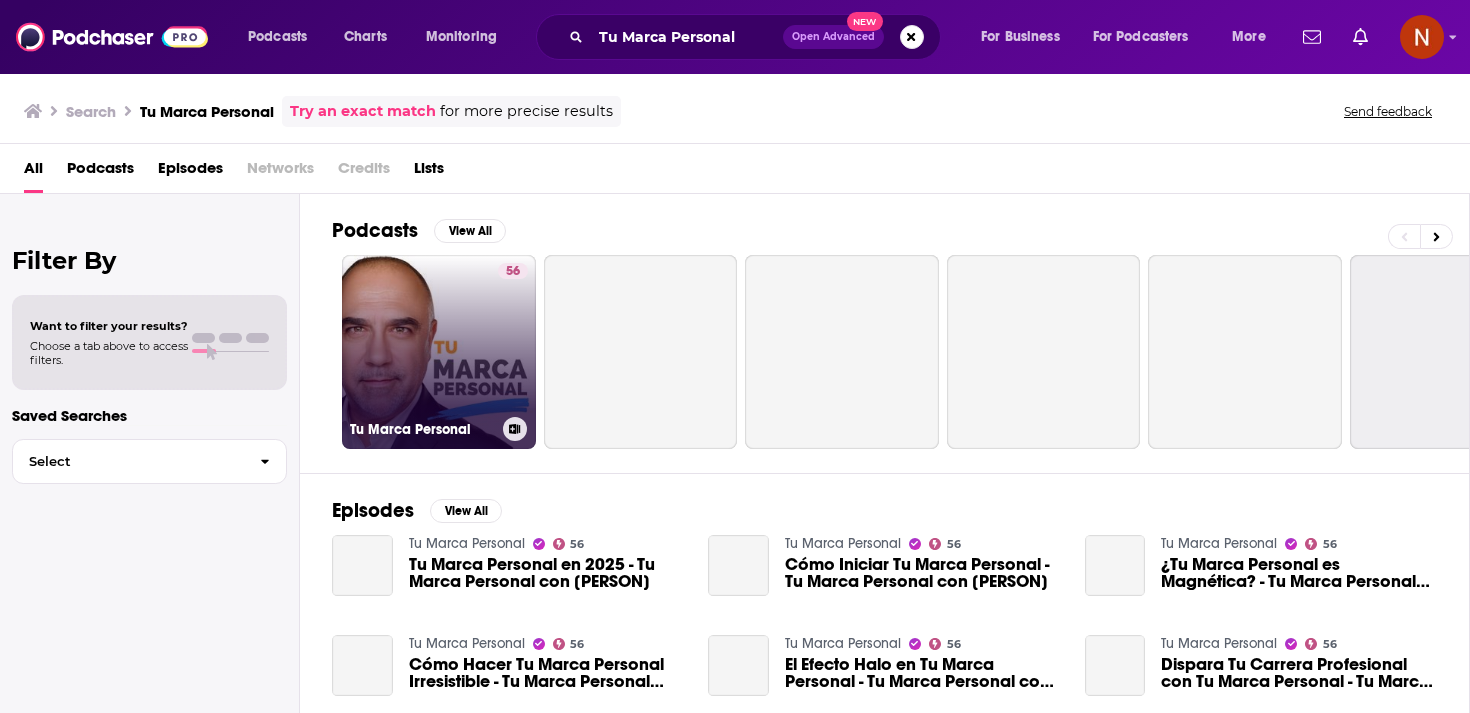 click on "56 Tu Marca Personal" at bounding box center (439, 352) 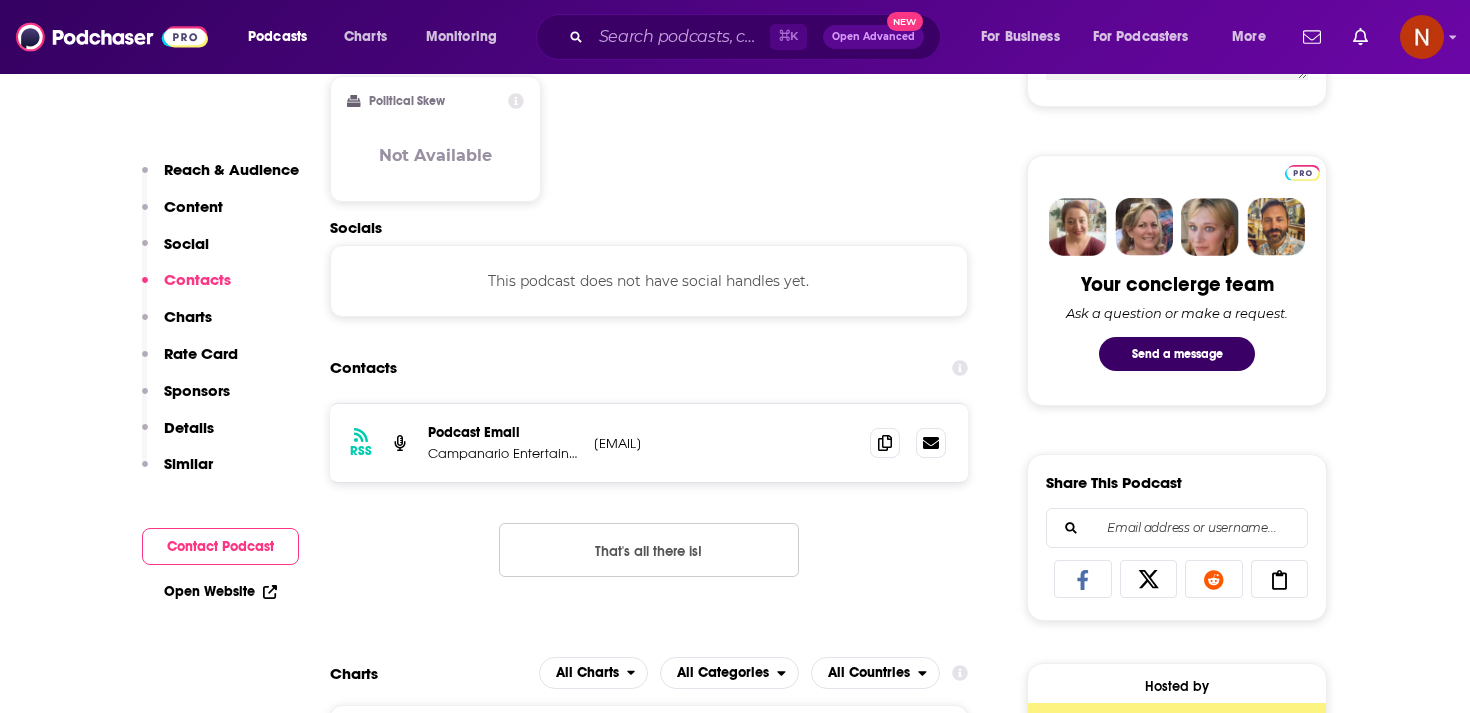 scroll, scrollTop: 1097, scrollLeft: 0, axis: vertical 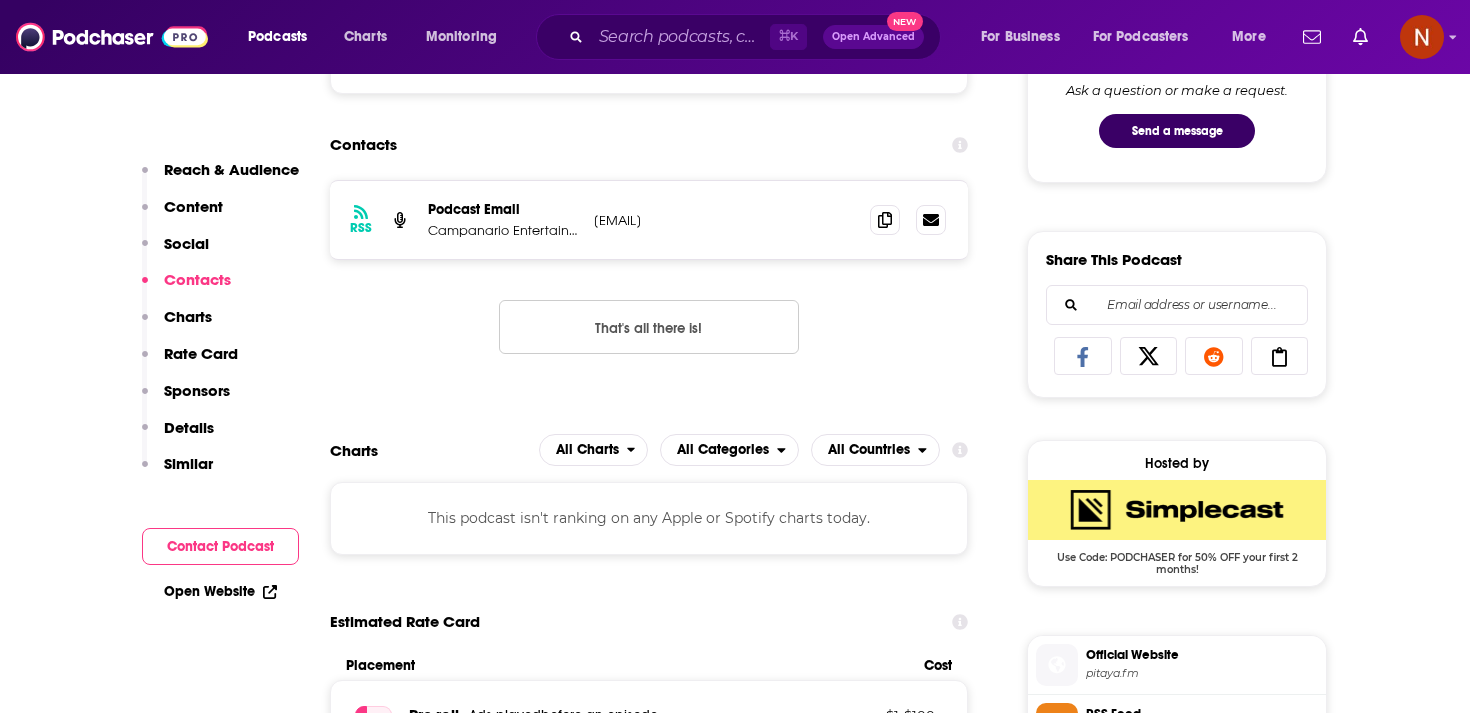 click at bounding box center (1177, 510) 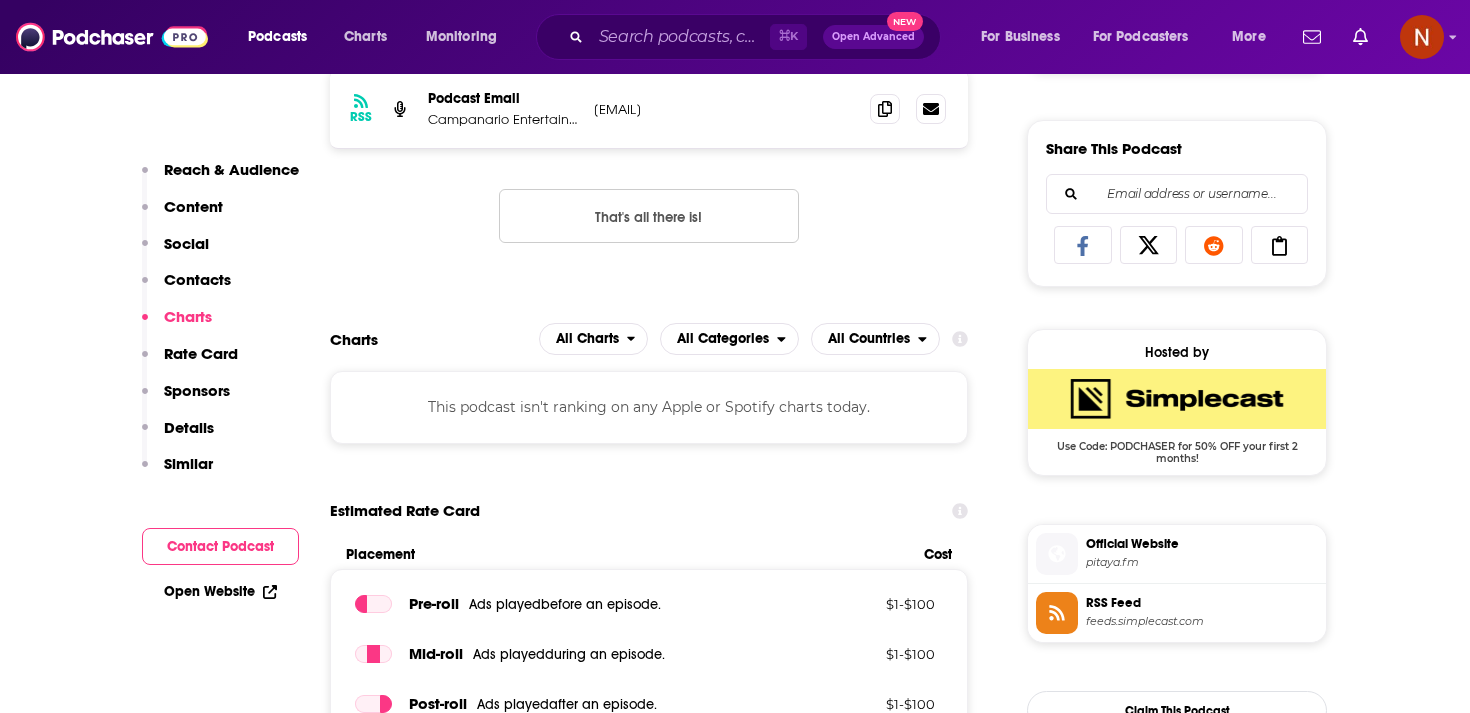 scroll, scrollTop: 1207, scrollLeft: 0, axis: vertical 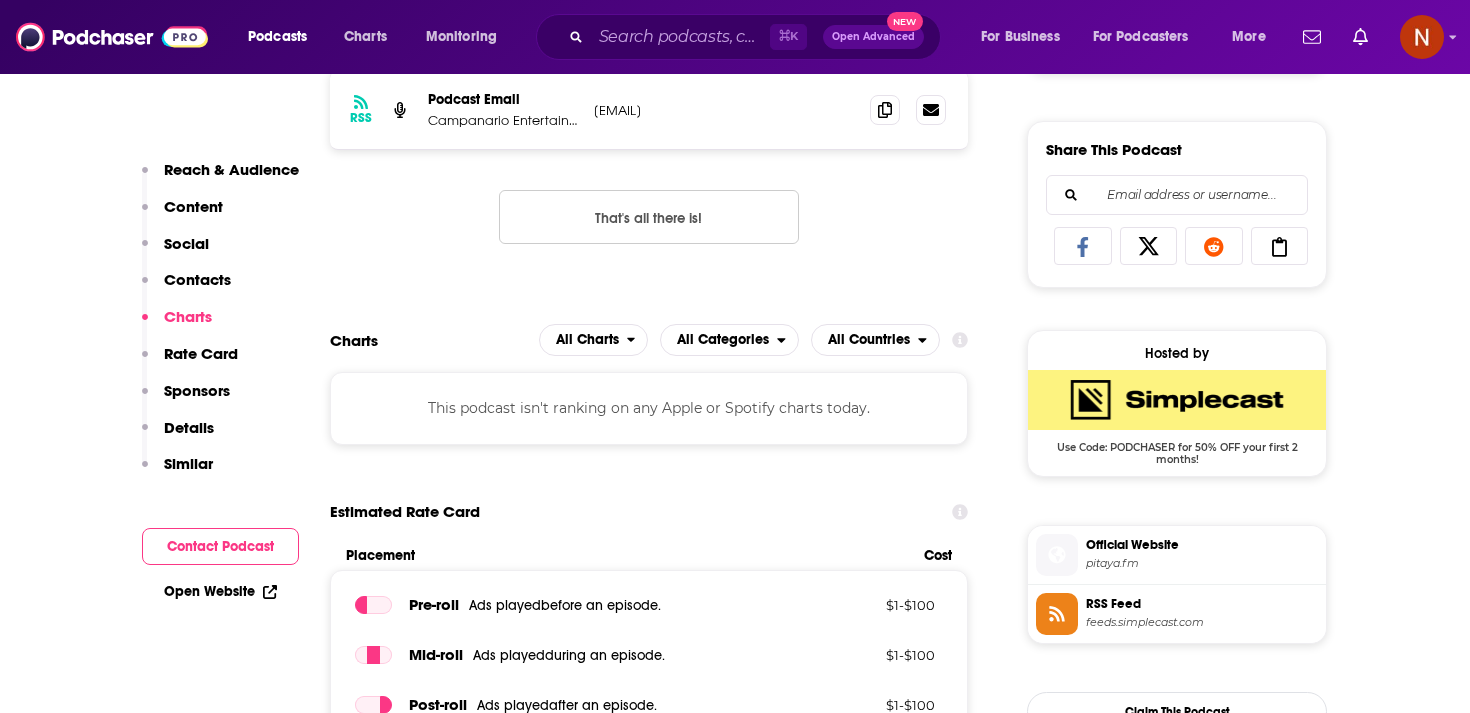 click on "RSS Feed" at bounding box center (1202, 604) 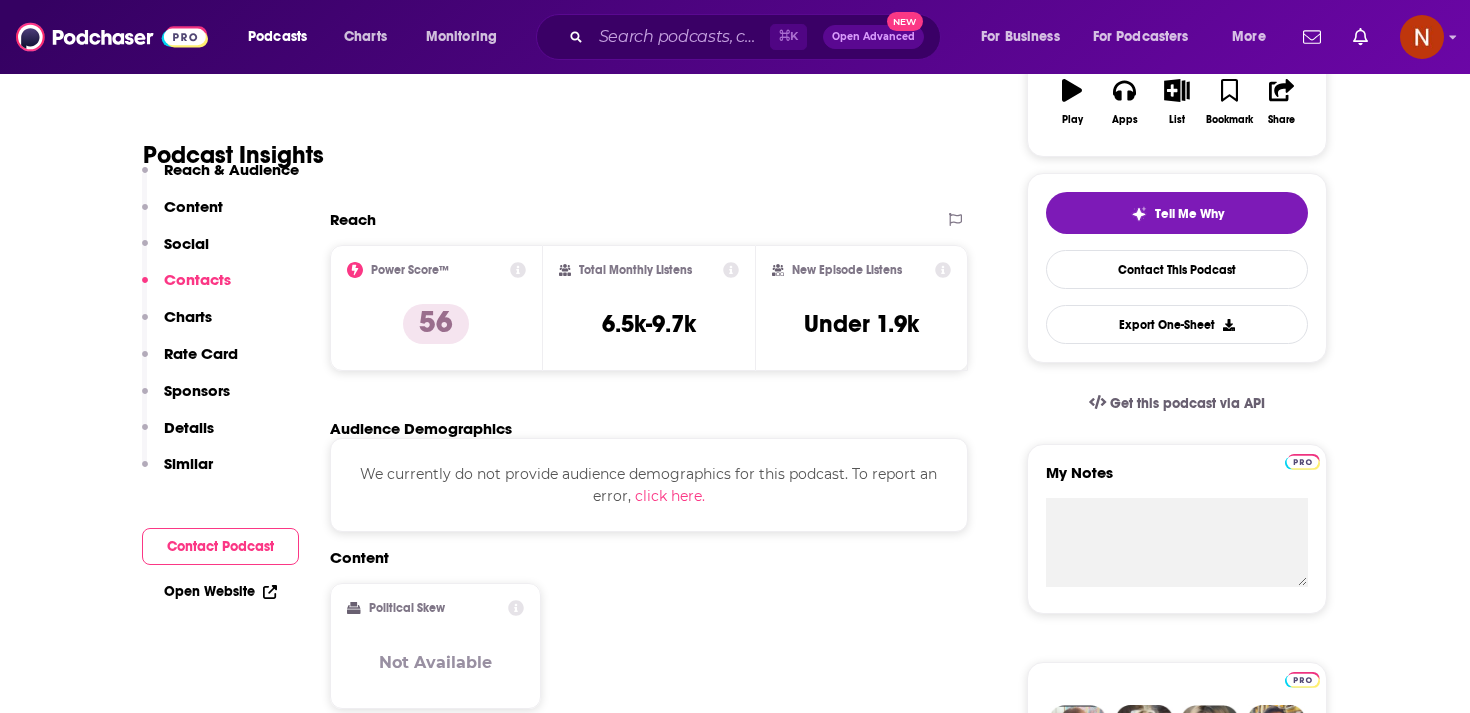 scroll, scrollTop: 0, scrollLeft: 0, axis: both 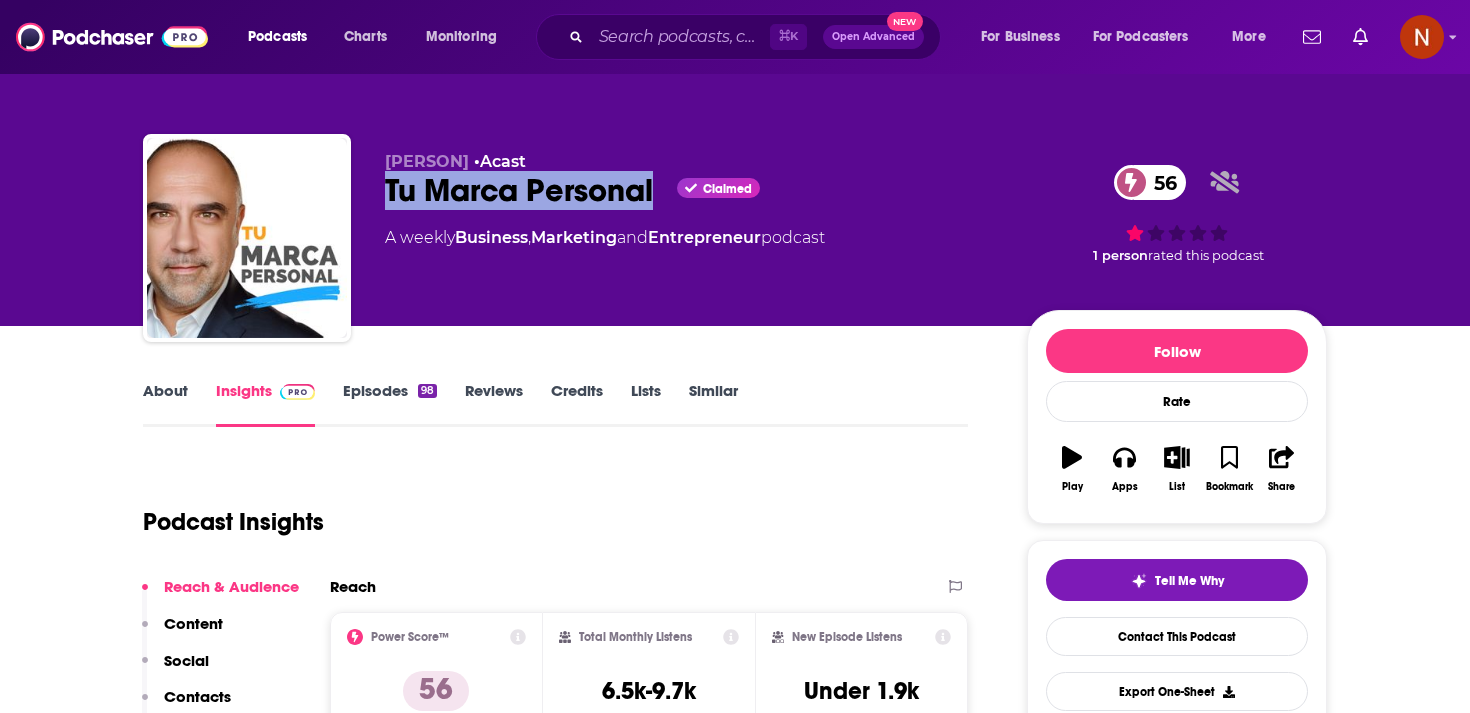 drag, startPoint x: 386, startPoint y: 199, endPoint x: 658, endPoint y: 199, distance: 272 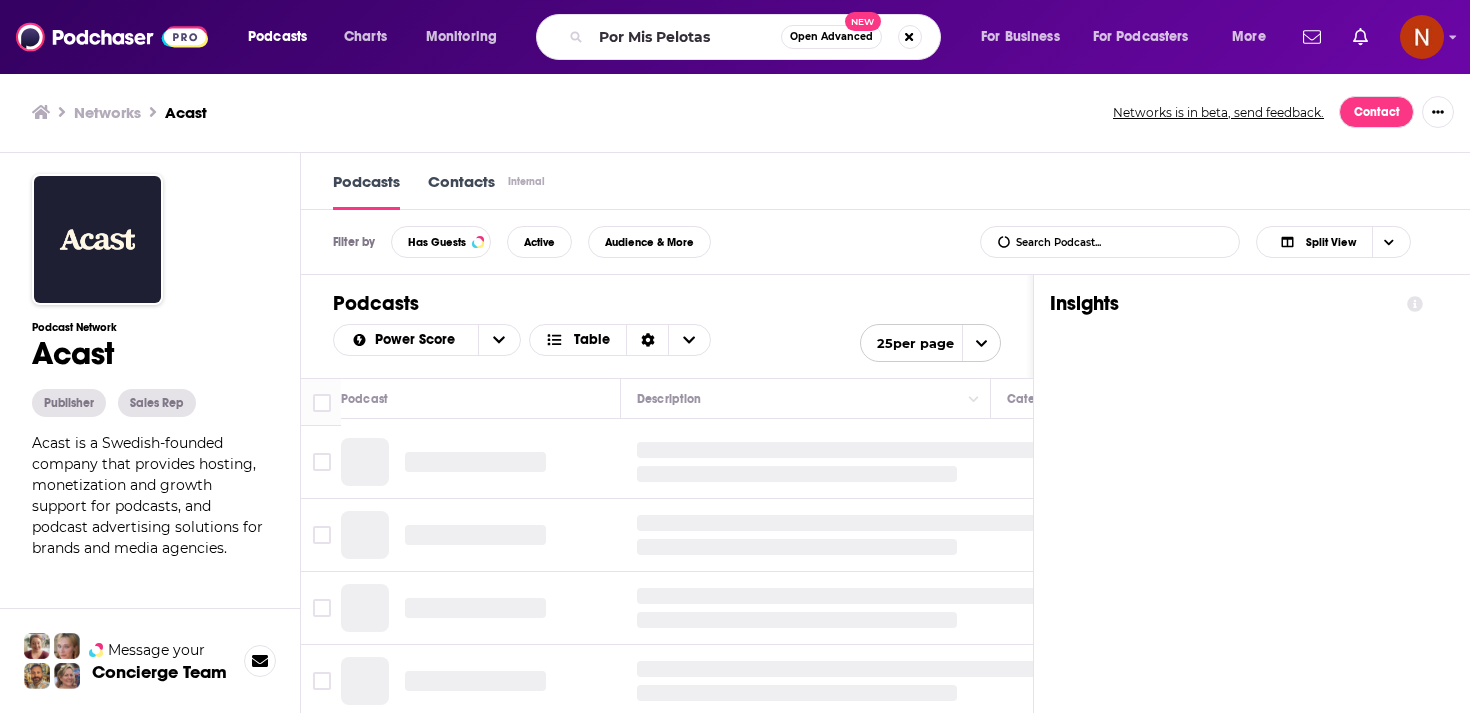 scroll, scrollTop: 0, scrollLeft: 0, axis: both 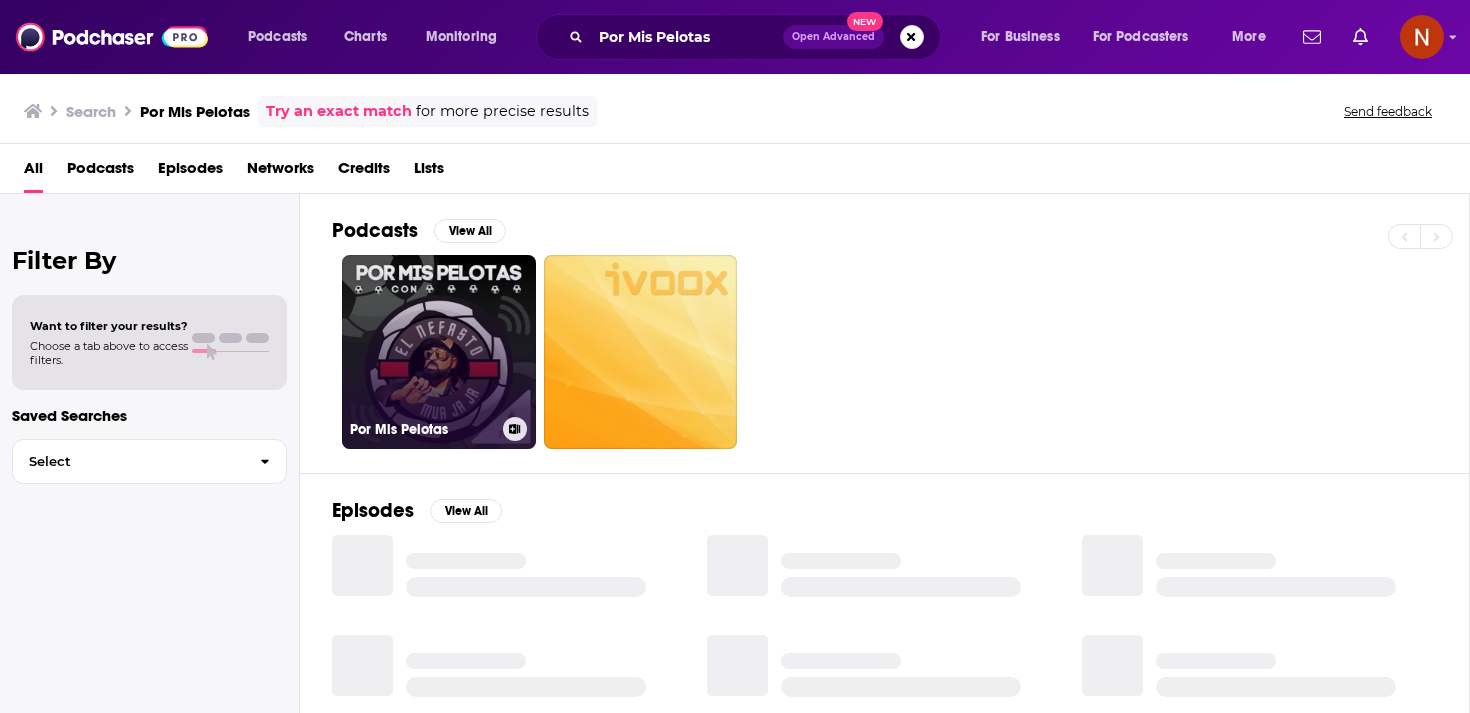 click on "Por Mis Pelotas" at bounding box center (439, 352) 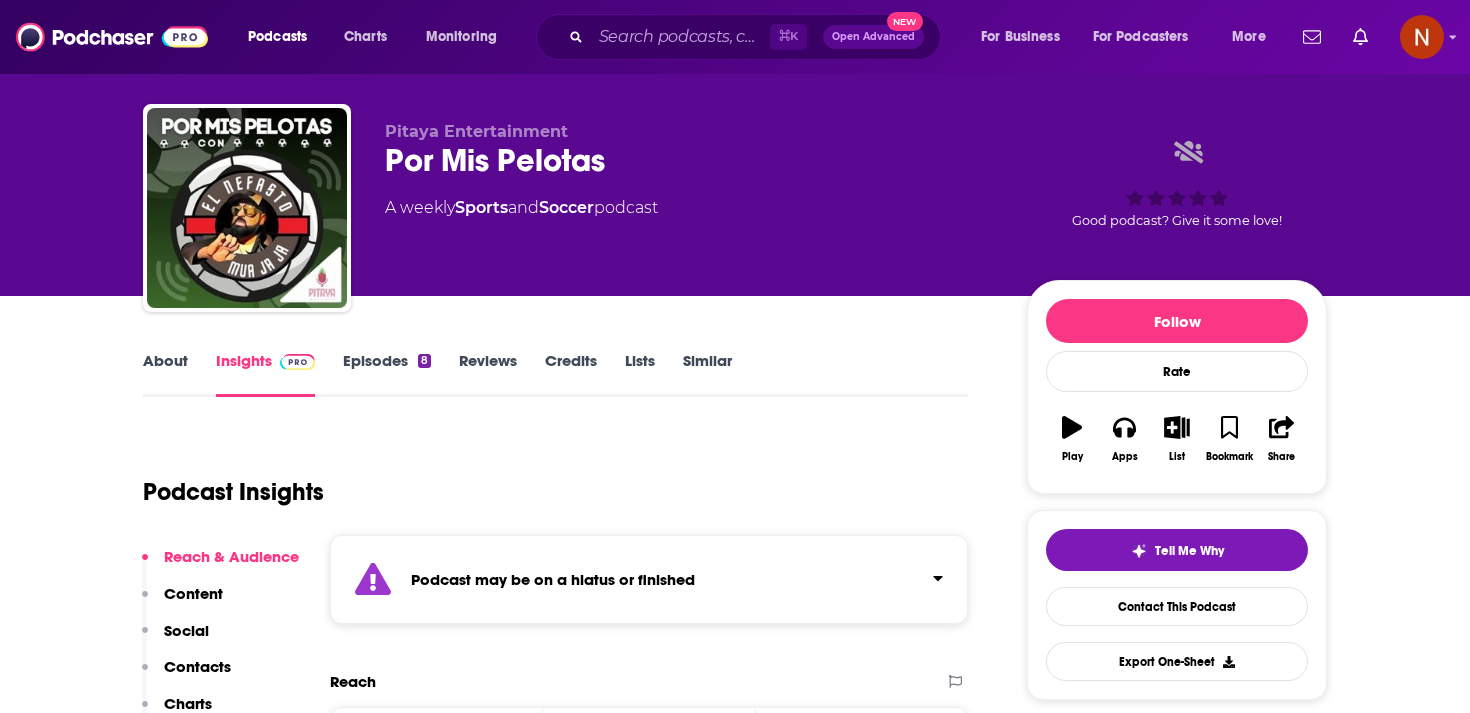 scroll, scrollTop: 0, scrollLeft: 0, axis: both 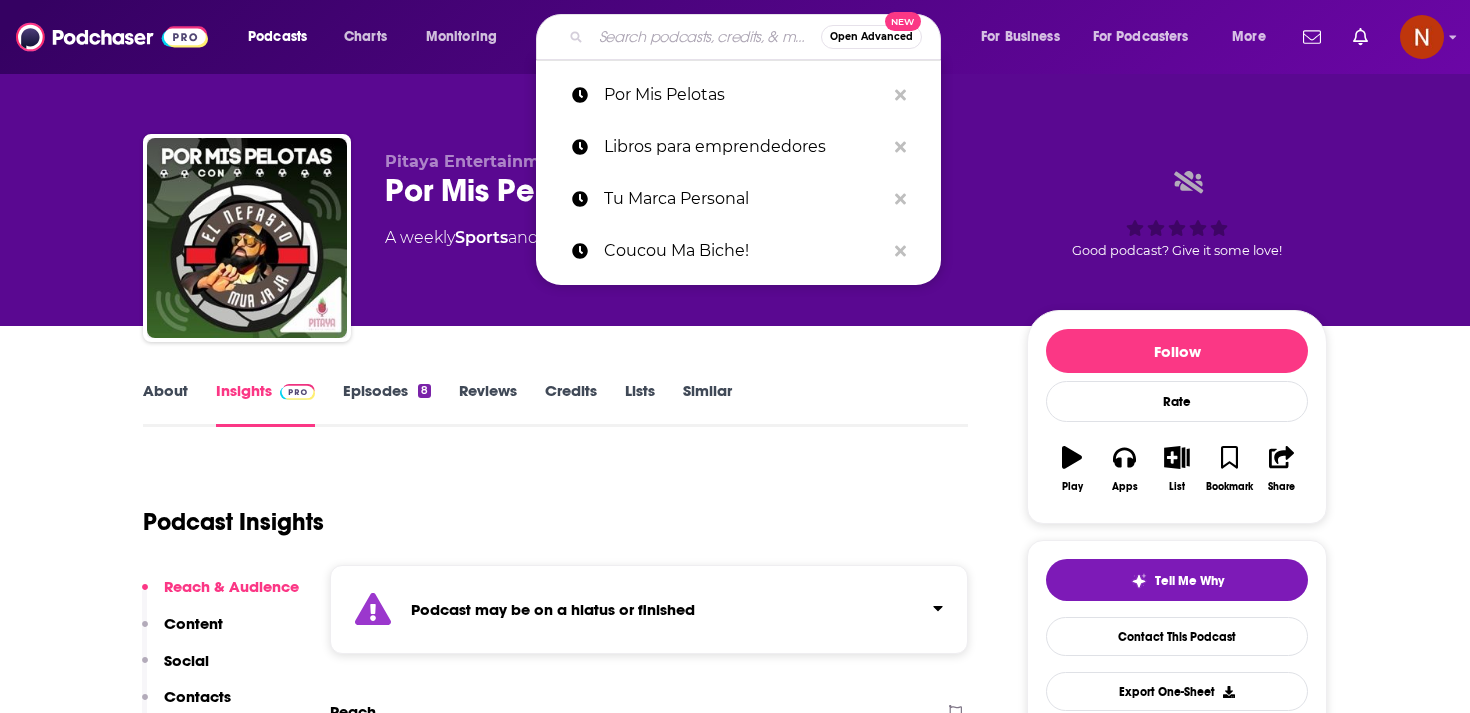 click at bounding box center (706, 37) 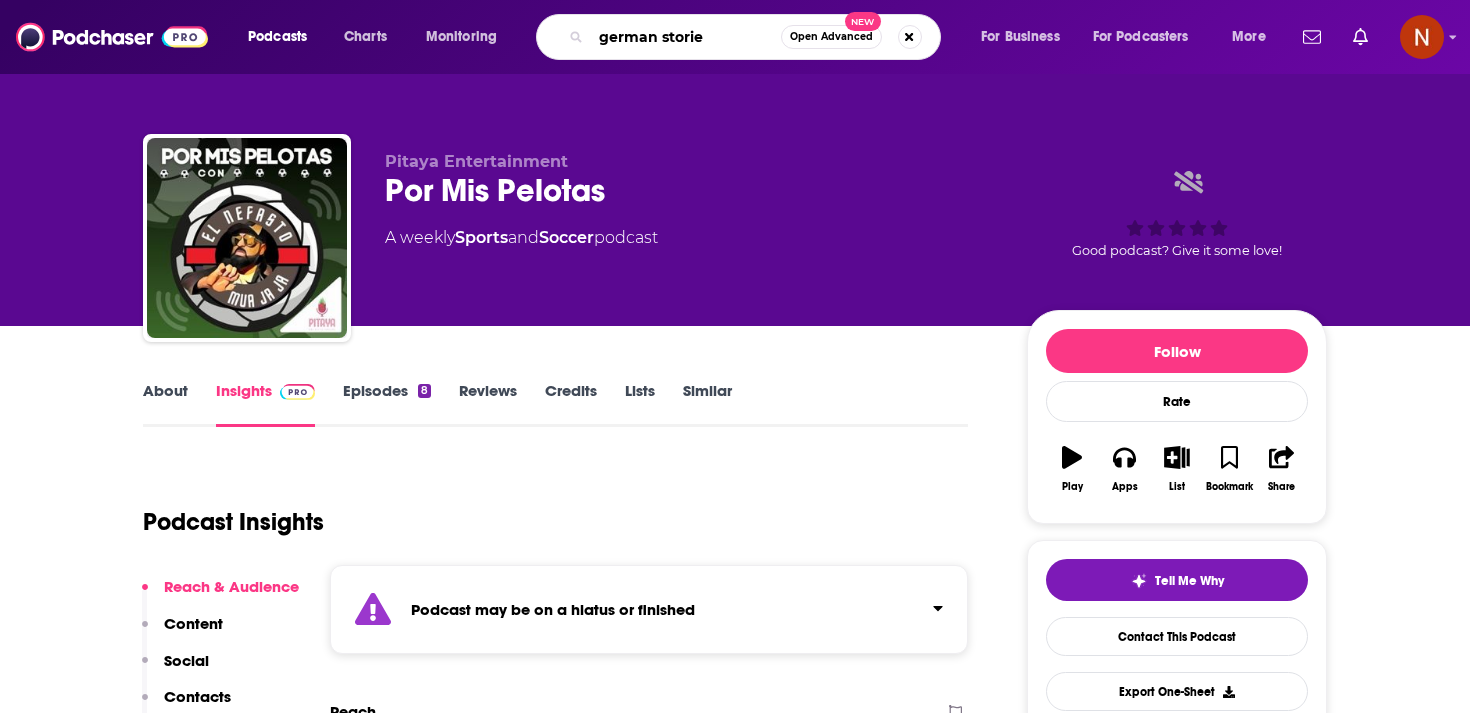 type on "german stories" 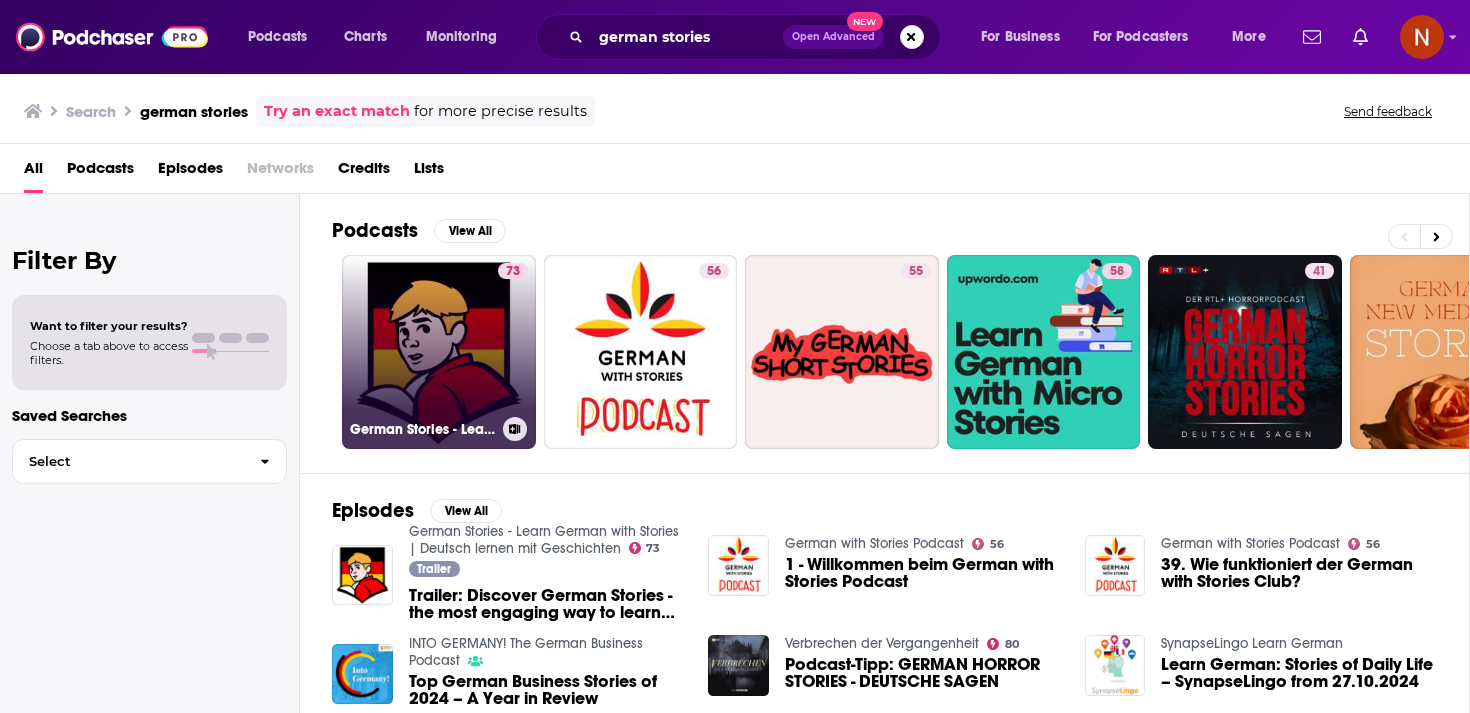 click on "73 German Stories - Learn German with Stories | Deutsch lernen mit Geschichten" at bounding box center [439, 352] 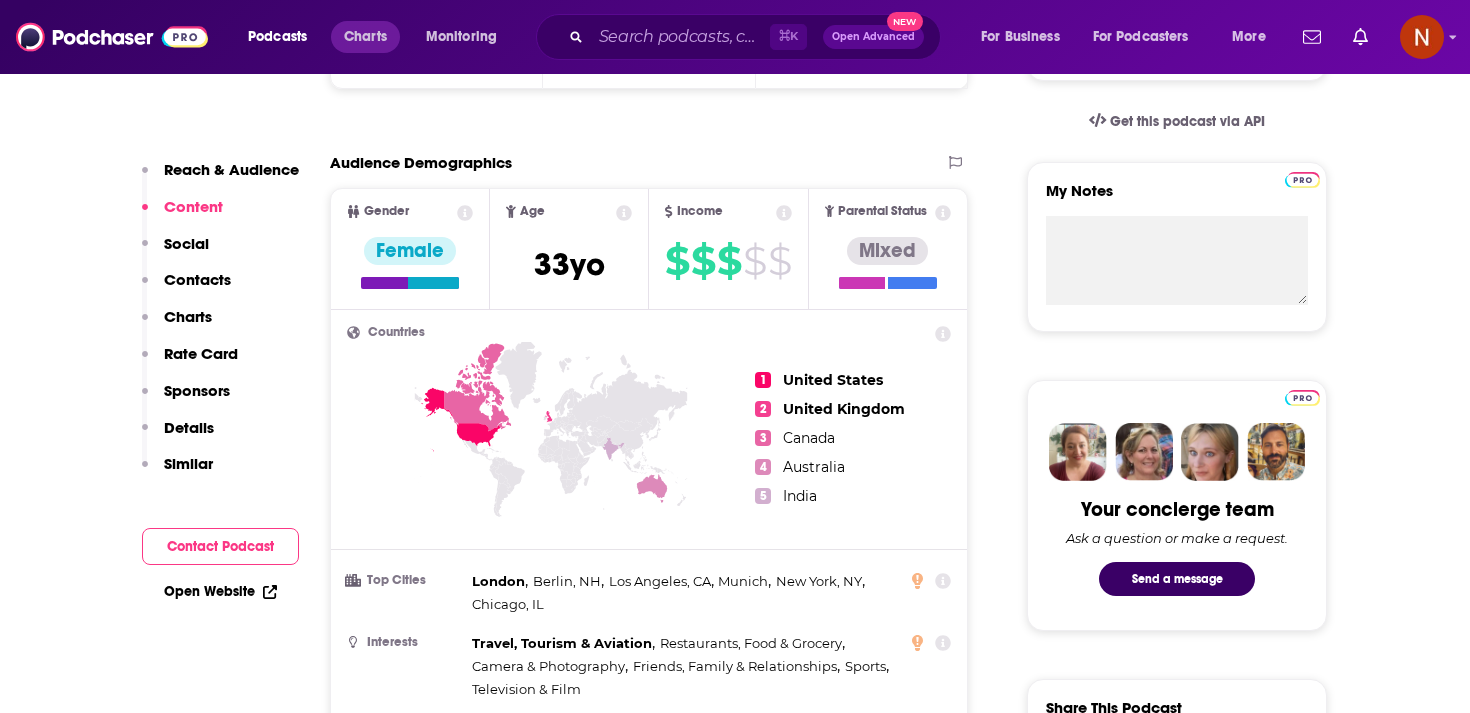 scroll, scrollTop: 645, scrollLeft: 0, axis: vertical 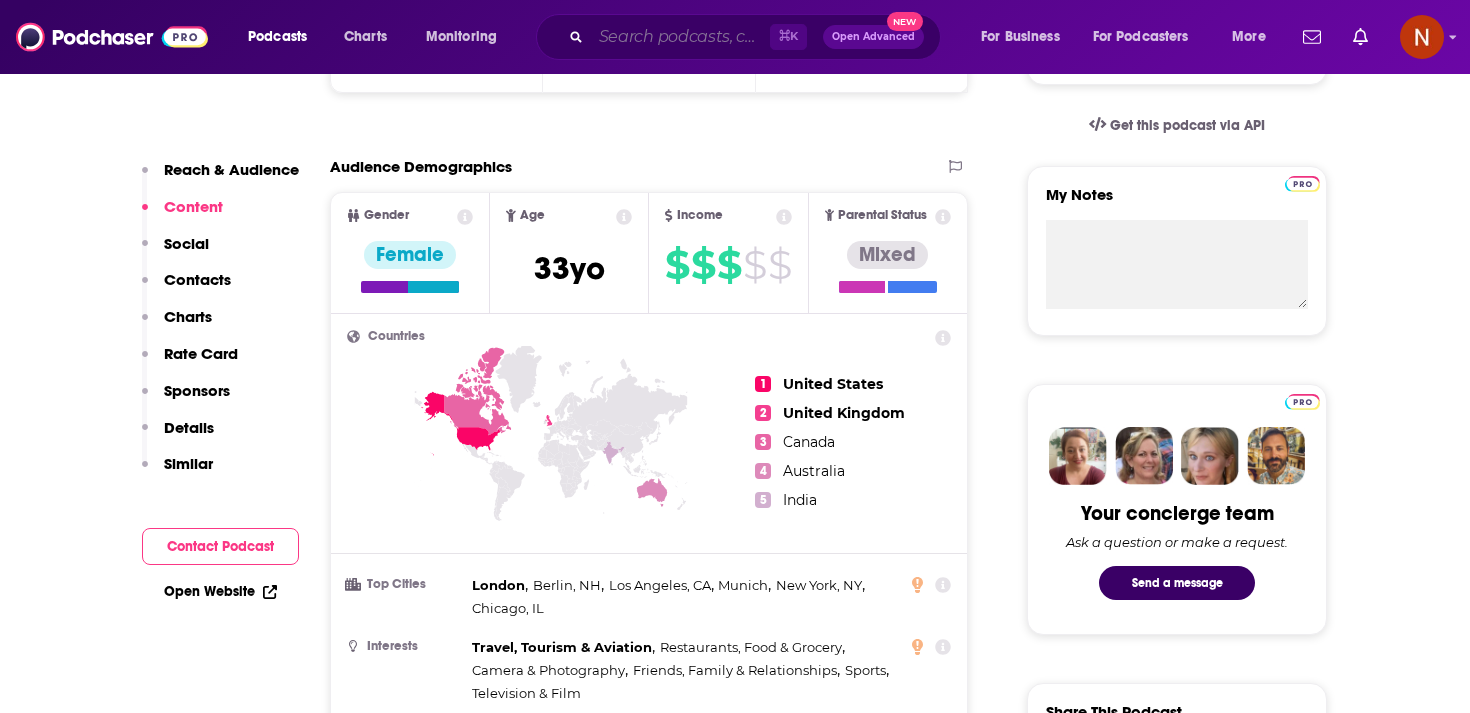 click at bounding box center (680, 37) 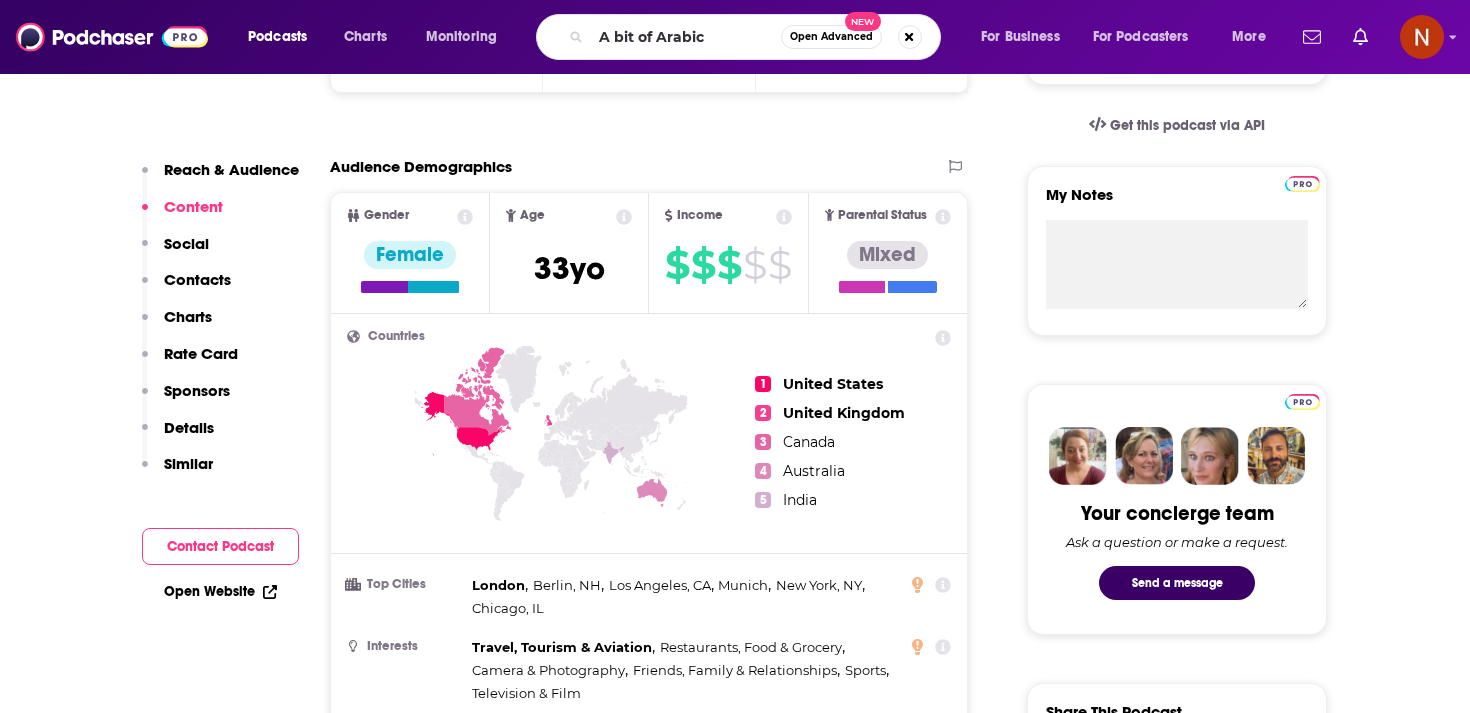 scroll, scrollTop: 0, scrollLeft: 0, axis: both 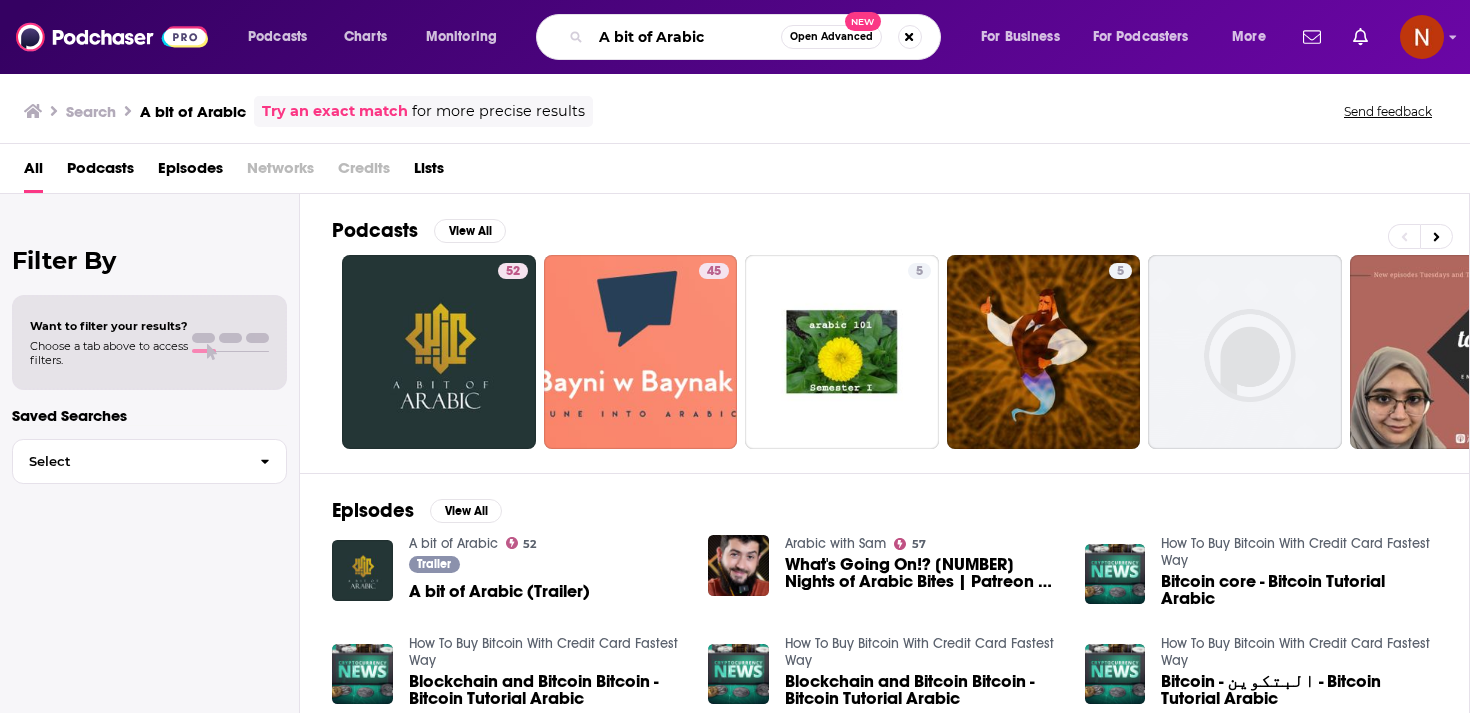 click on "A bit of Arabic" at bounding box center [686, 37] 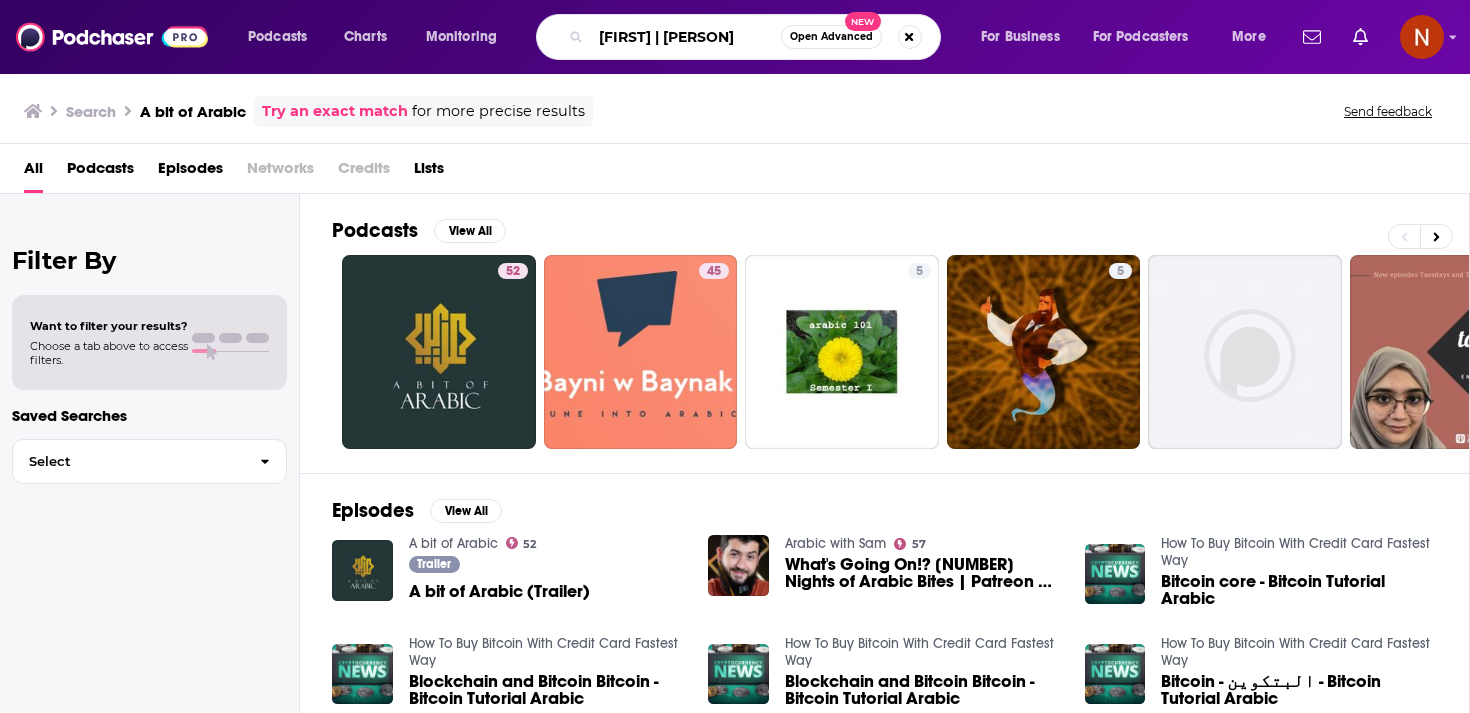 type on "[FIRST] | [PERSON]" 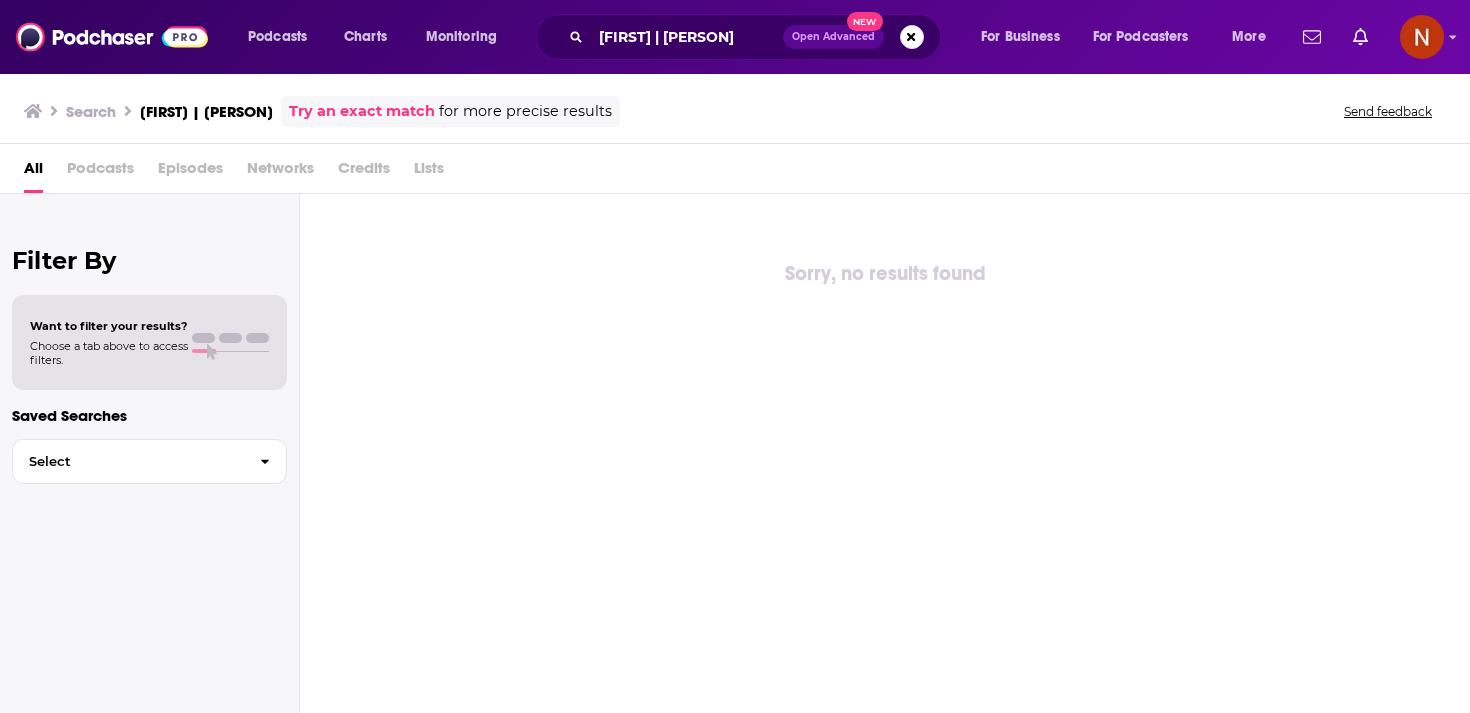 click on "[PERSON] | [PERSON] Open Advanced New" at bounding box center (738, 37) 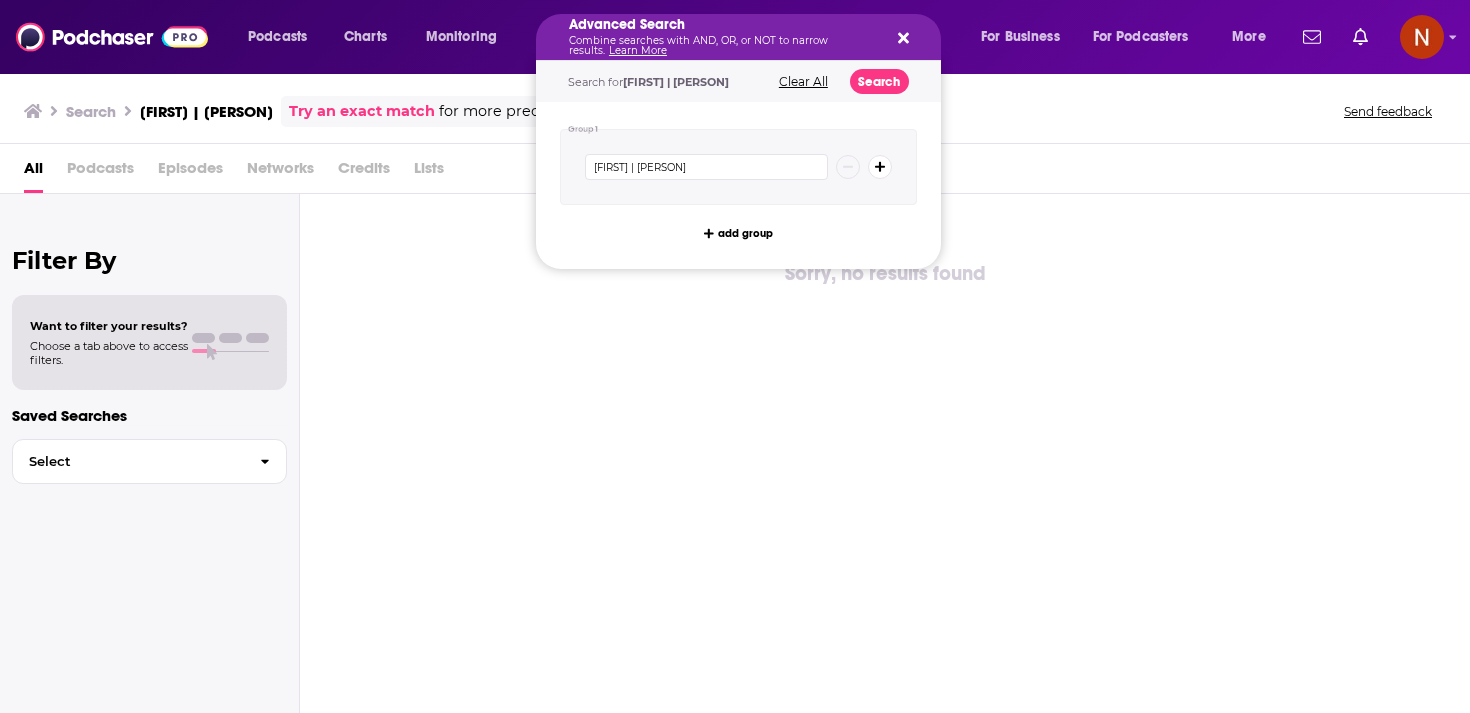 click on "Combine searches with AND, OR, or NOT to narrow results. Learn More" at bounding box center [722, 46] 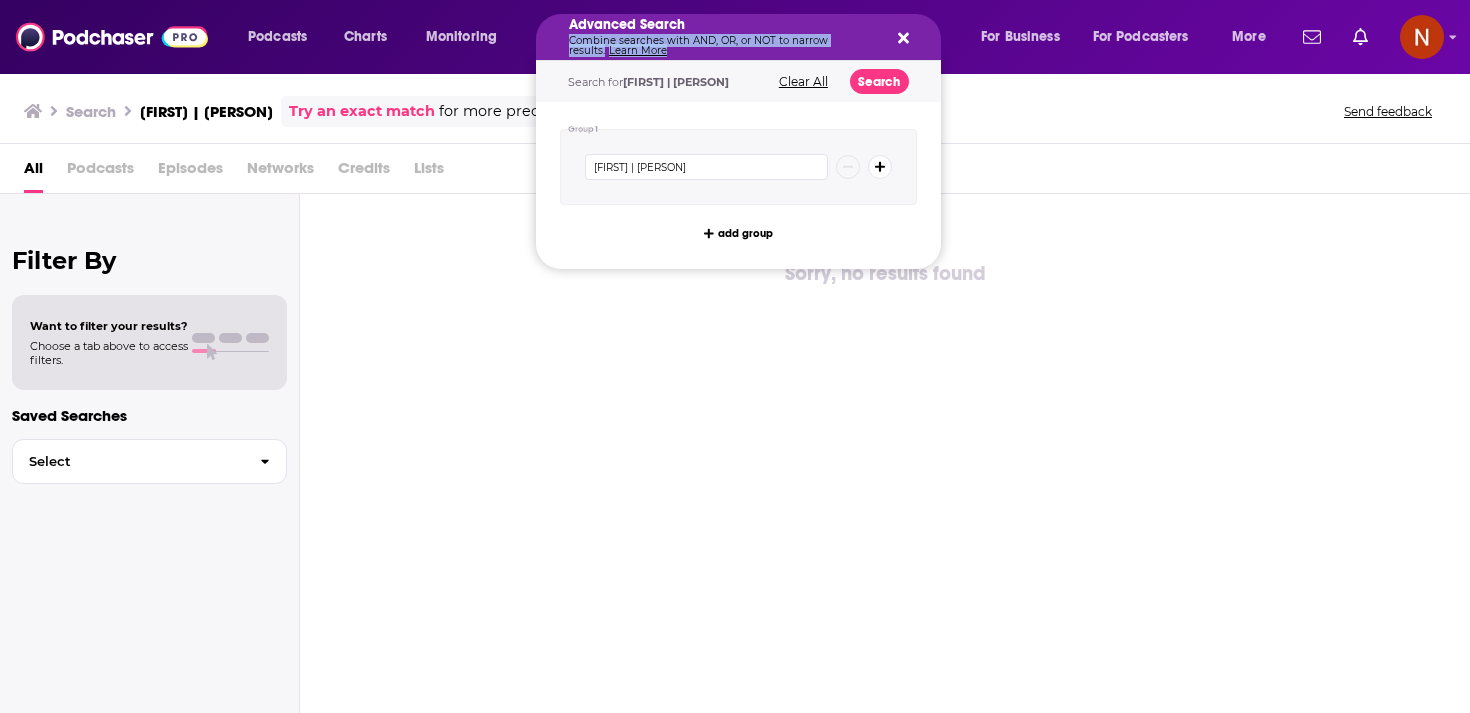 click on "Combine searches with AND, OR, or NOT to narrow results. Learn More" at bounding box center [722, 46] 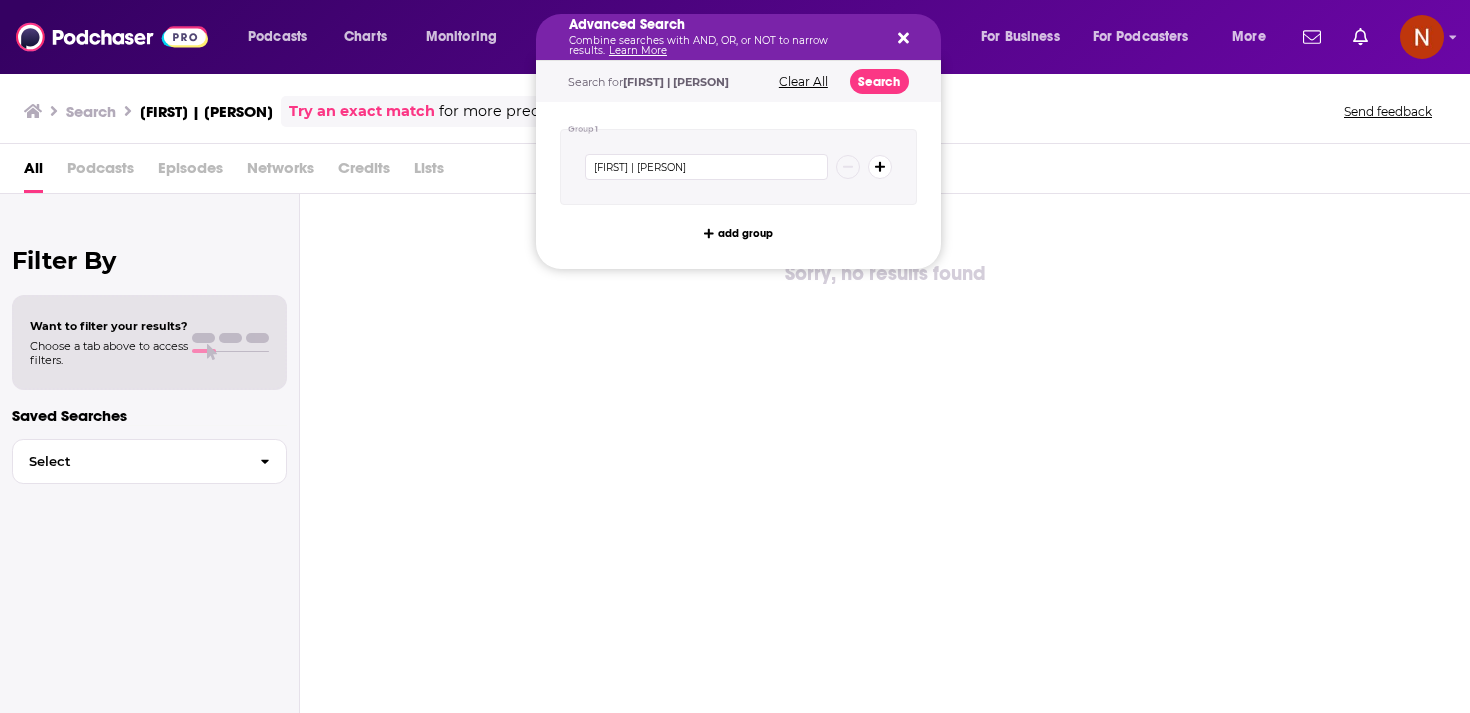 click on "Advanced Search" at bounding box center (722, 25) 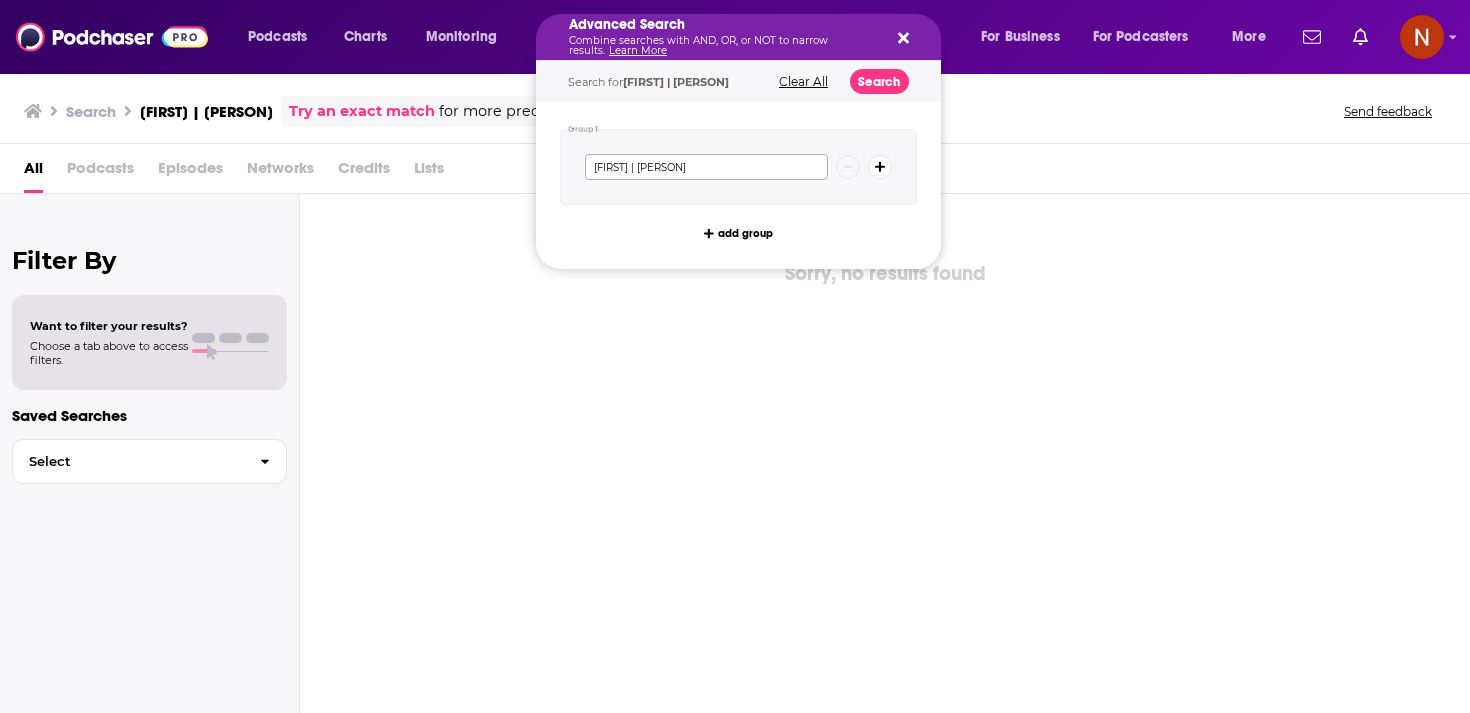 click on "[FIRST] | [PERSON]" at bounding box center (706, 167) 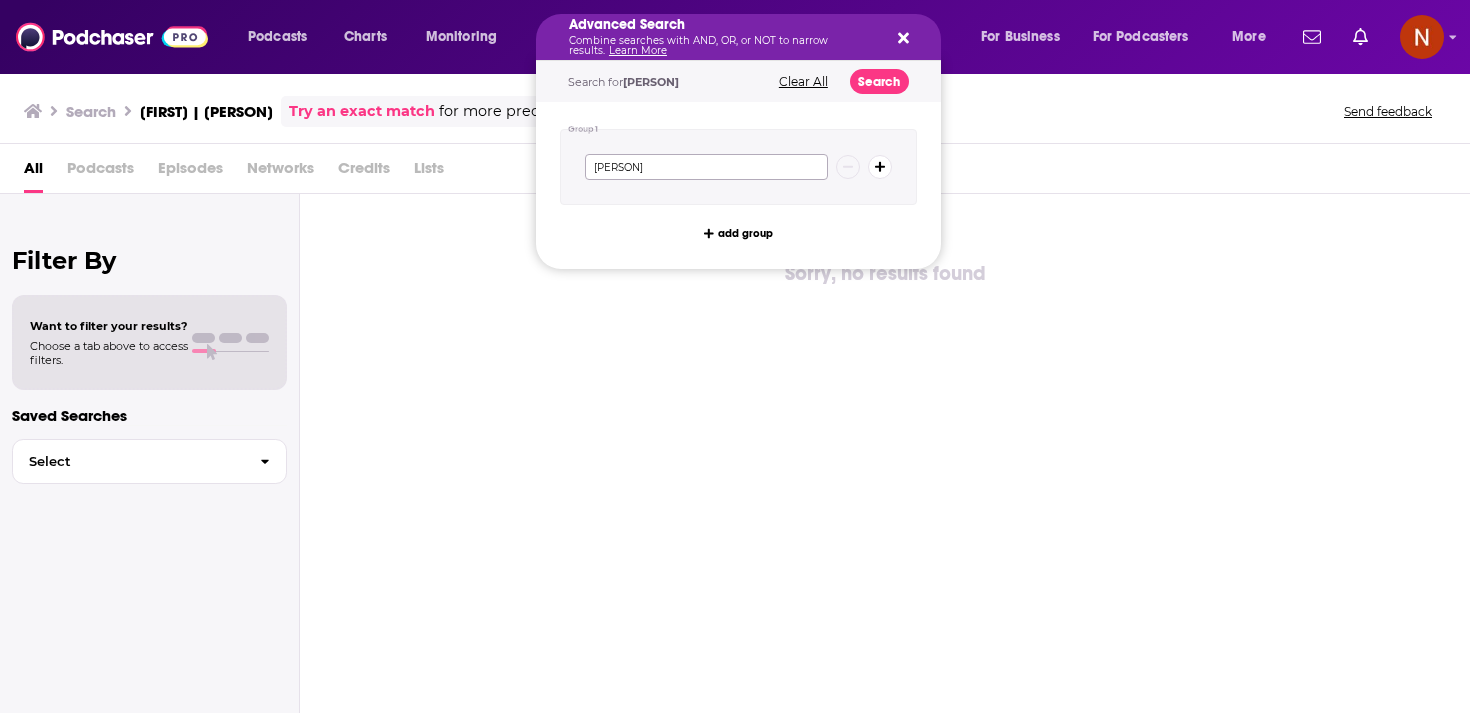 type on "[PERSON]" 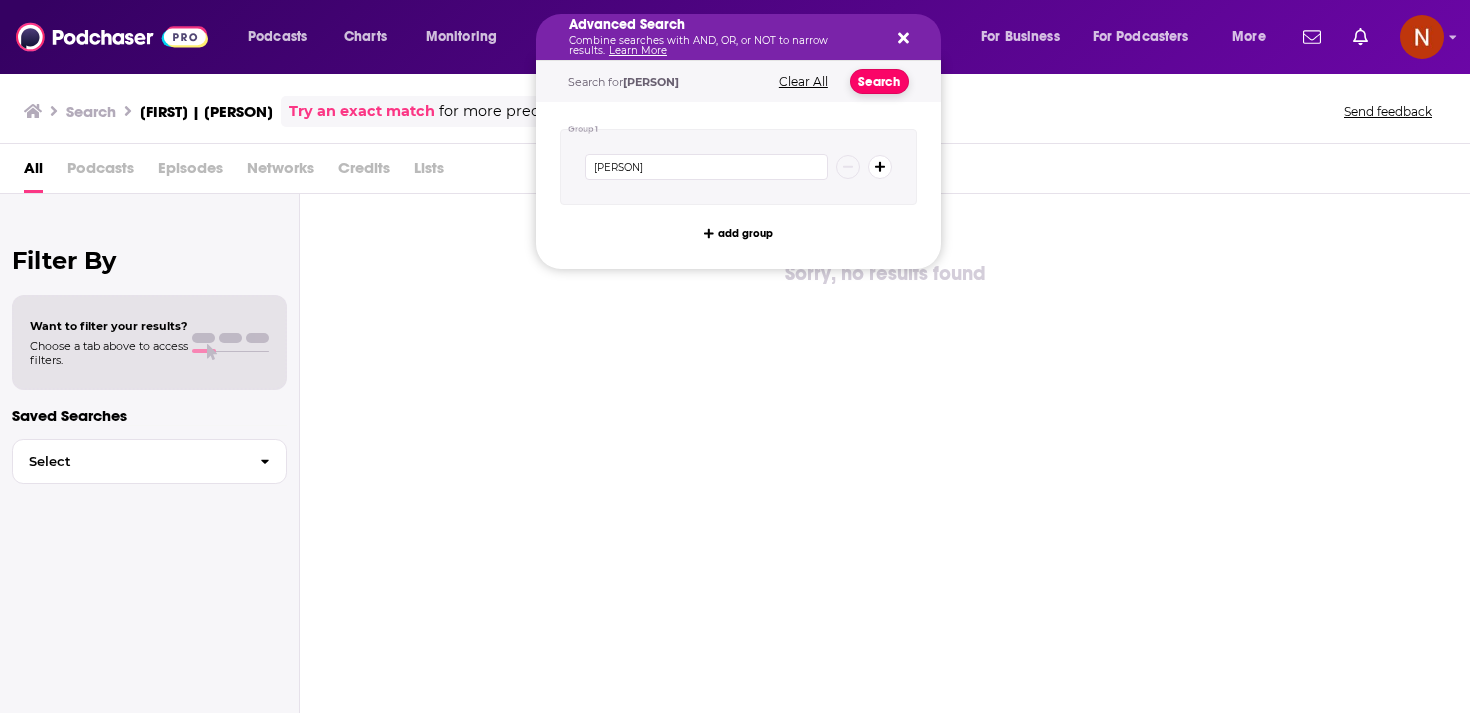 click on "Search" at bounding box center [879, 81] 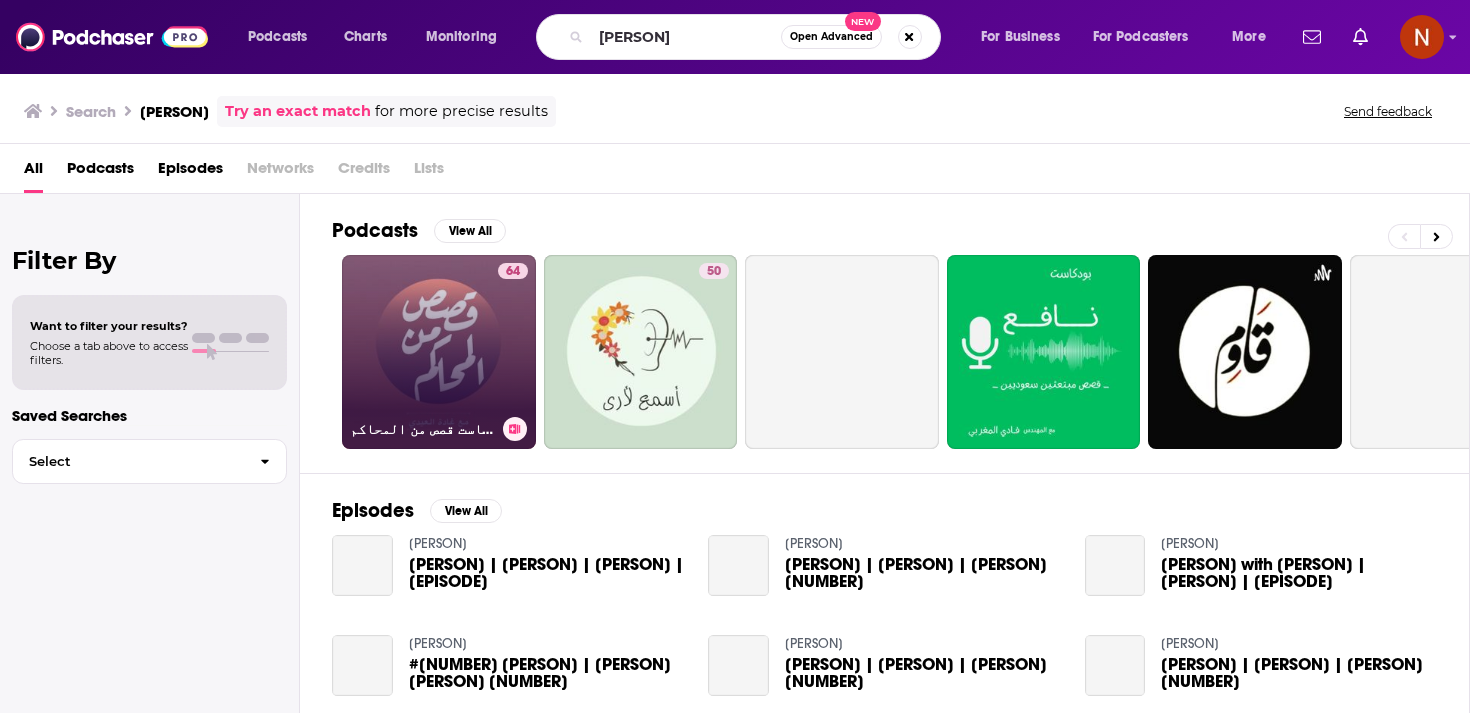 click on "64 بودكاست قصص من المحاكم" at bounding box center [439, 352] 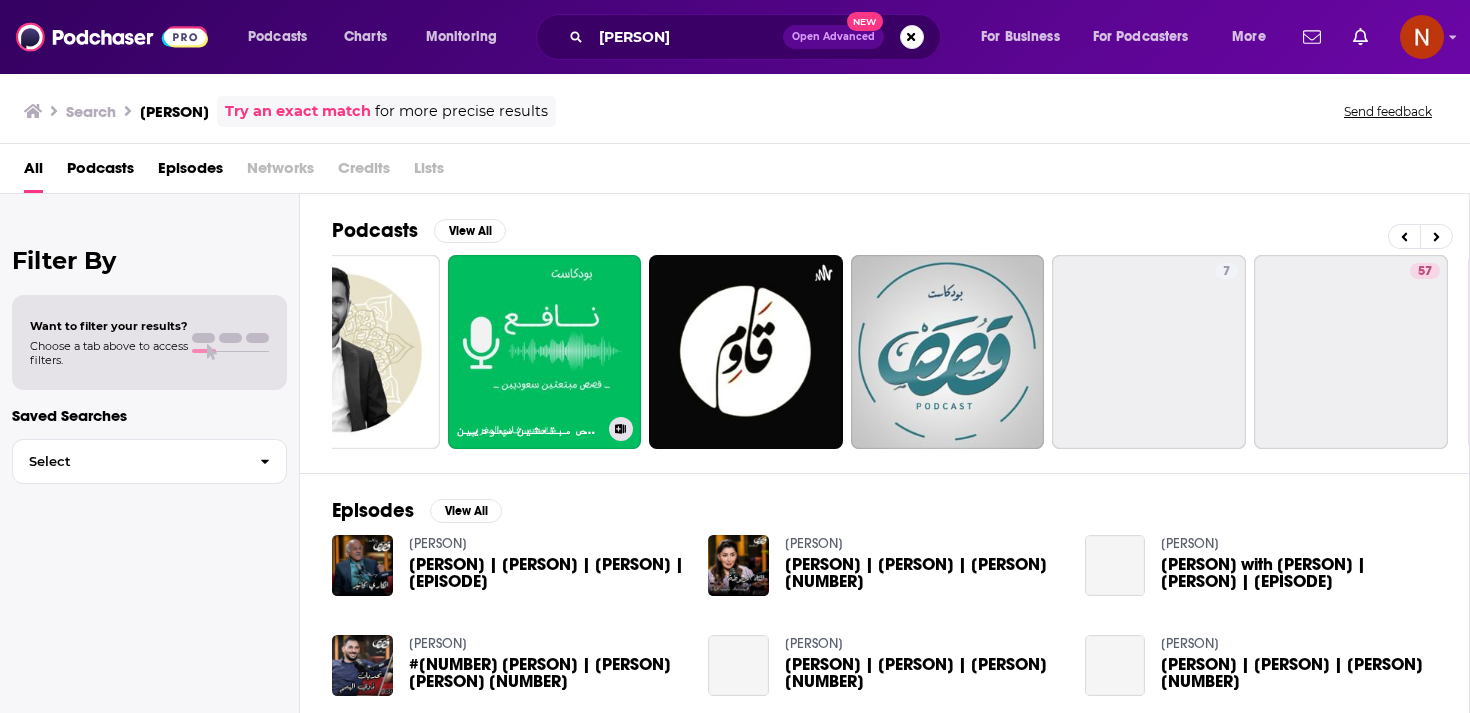 scroll, scrollTop: 0, scrollLeft: 551, axis: horizontal 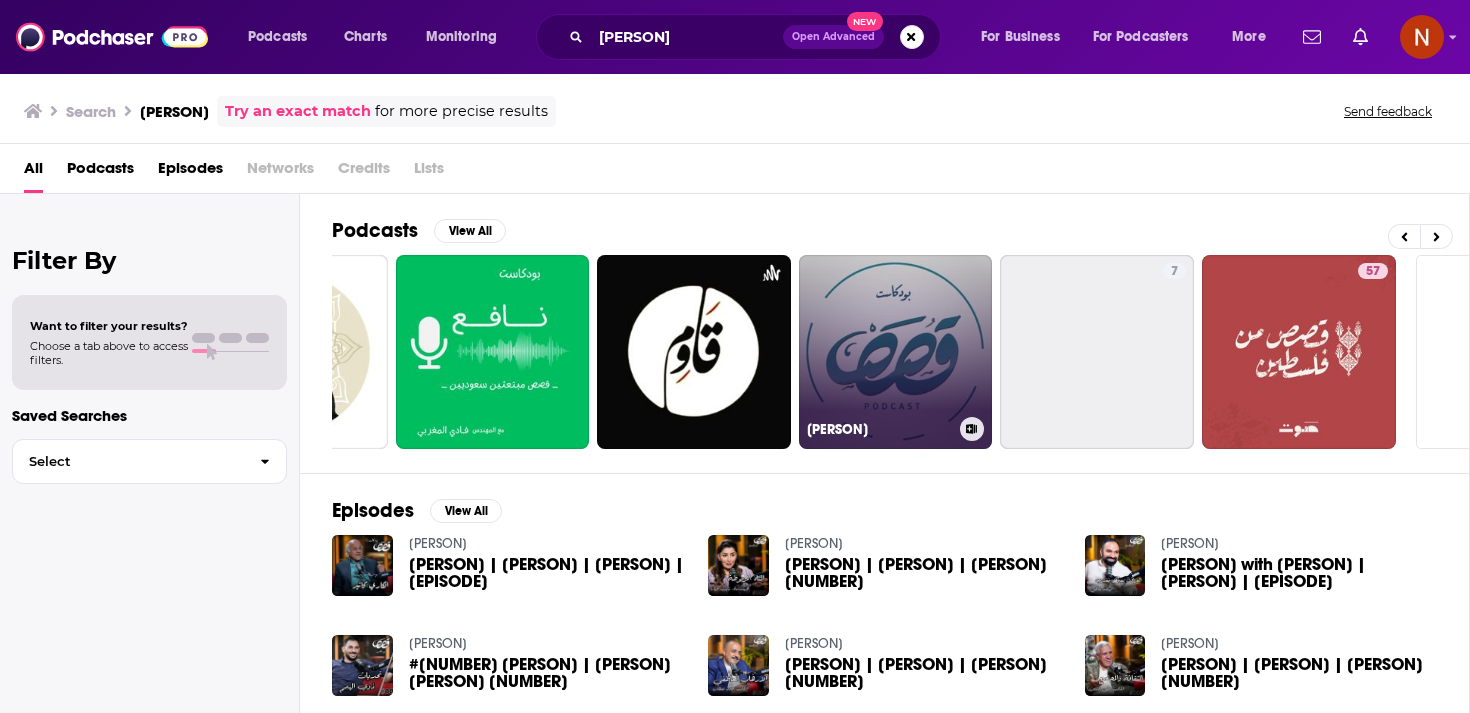 click on "[PERSON]" at bounding box center (896, 352) 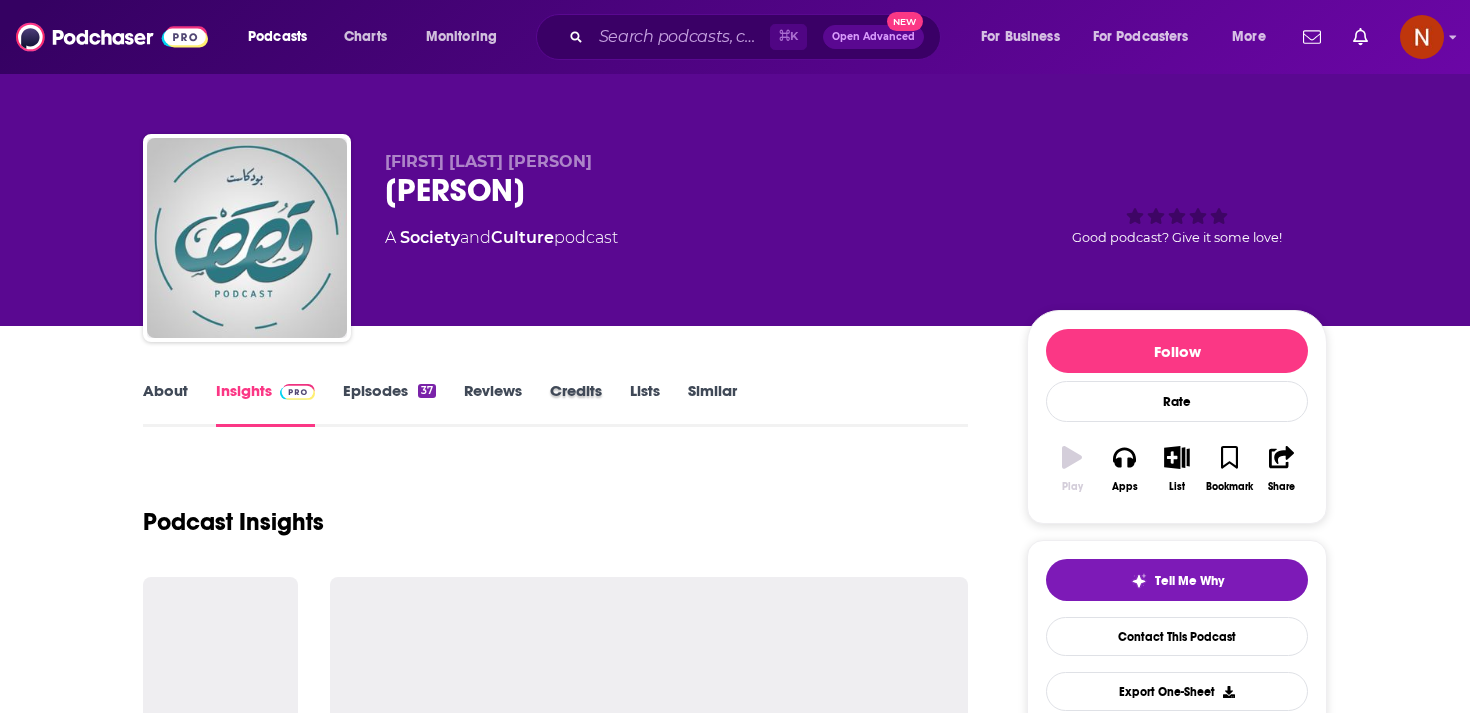 click on "Credits" at bounding box center [590, 404] 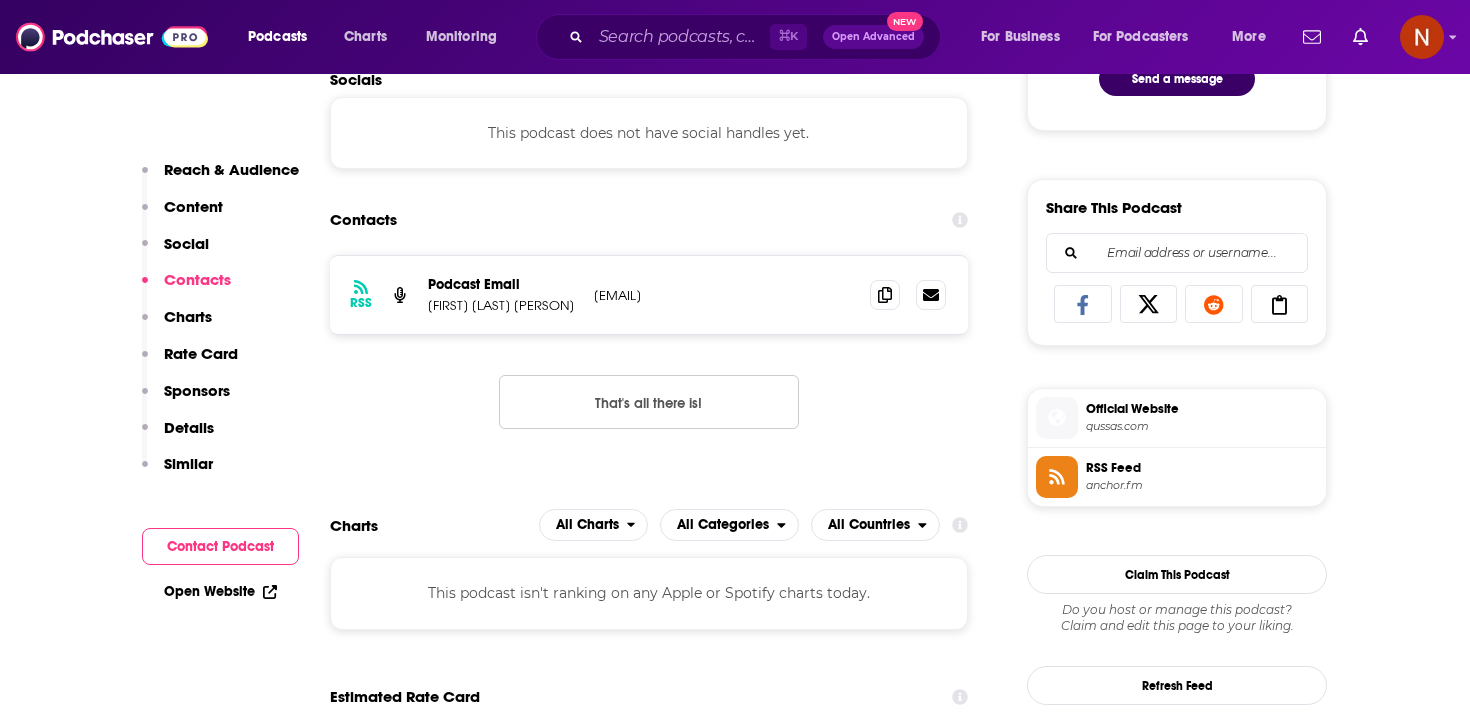 scroll, scrollTop: 1200, scrollLeft: 0, axis: vertical 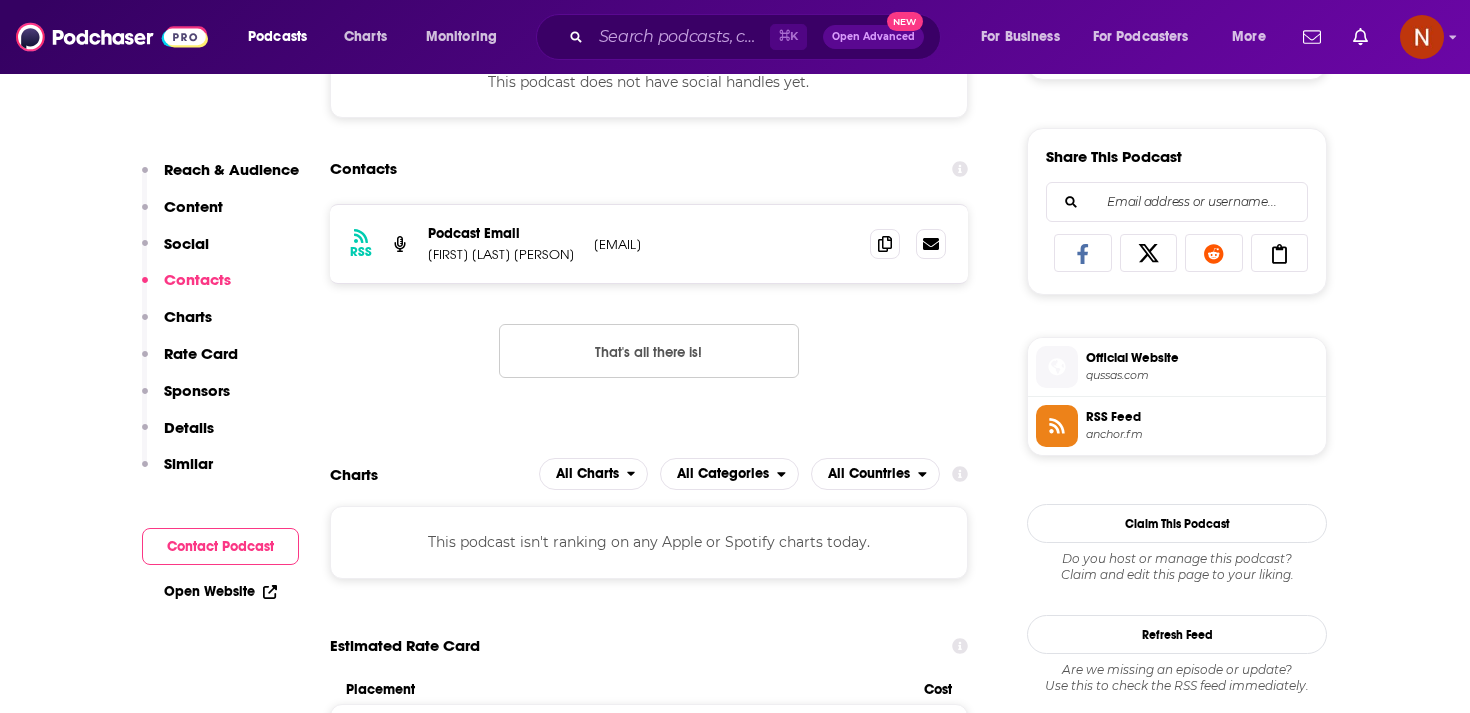 drag, startPoint x: 575, startPoint y: 245, endPoint x: 746, endPoint y: 244, distance: 171.00293 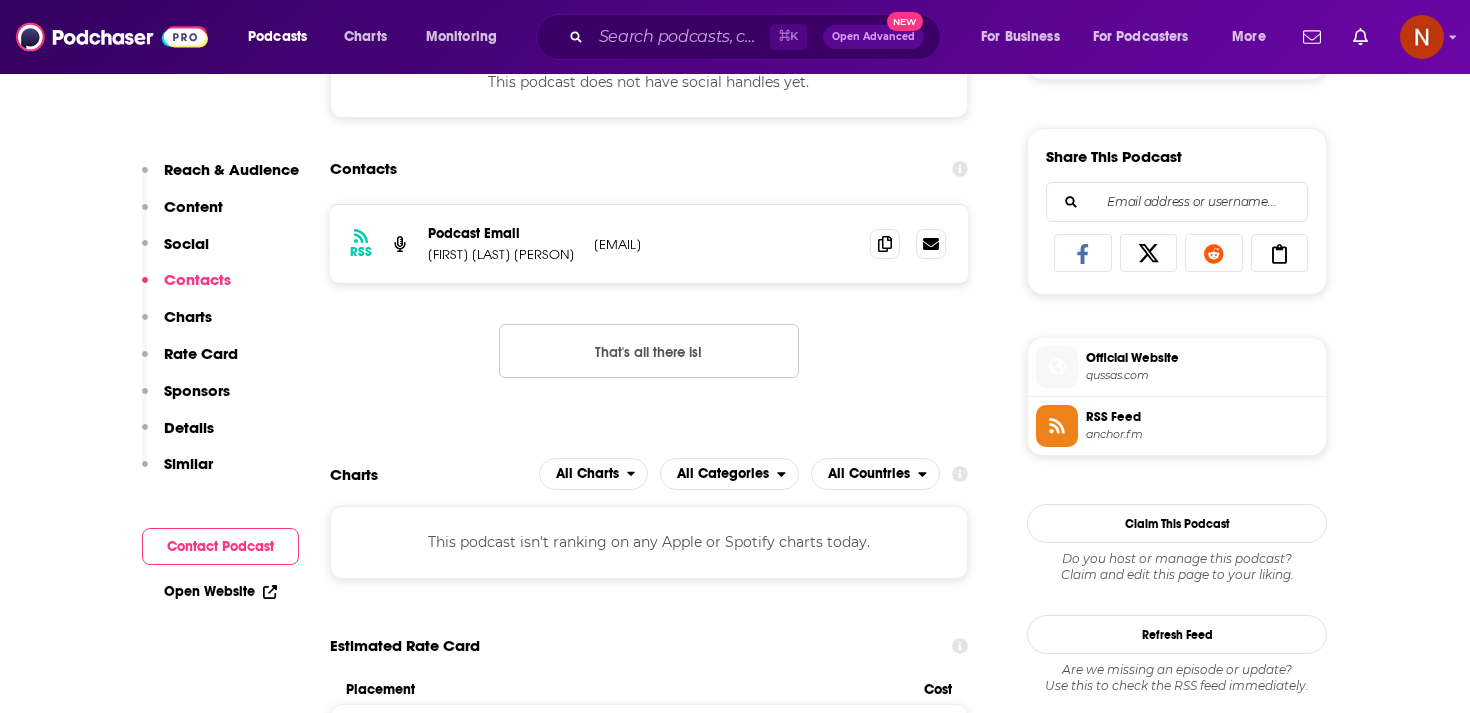 drag, startPoint x: 591, startPoint y: 247, endPoint x: 709, endPoint y: 247, distance: 118 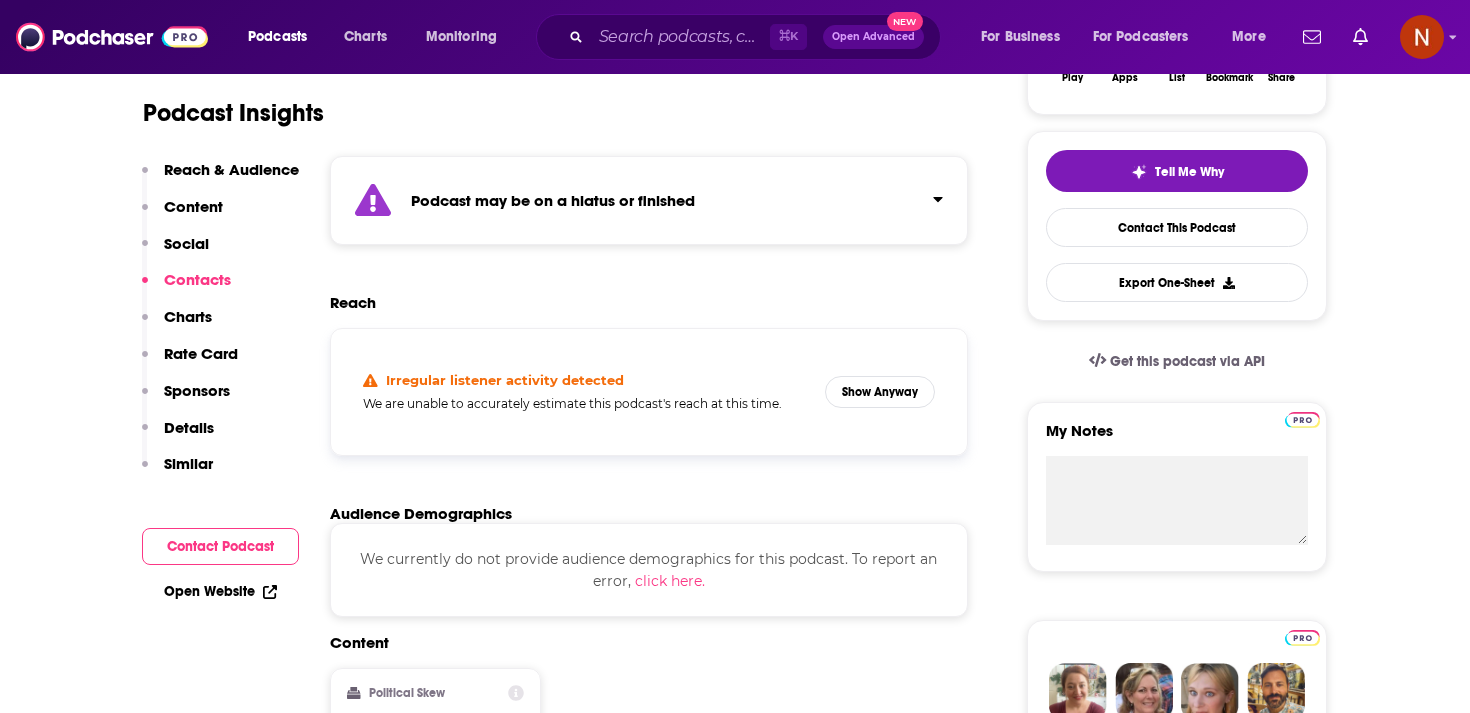 scroll, scrollTop: 0, scrollLeft: 0, axis: both 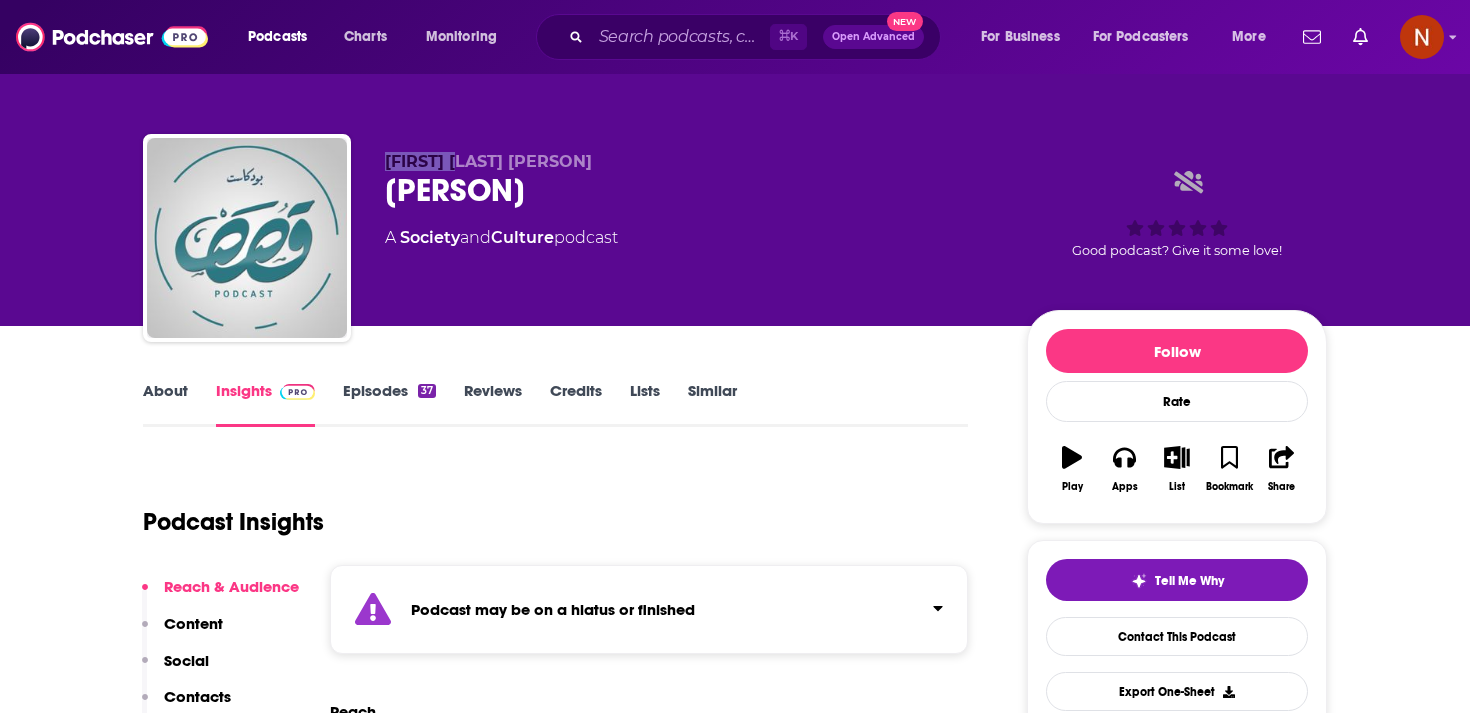 drag, startPoint x: 385, startPoint y: 162, endPoint x: 452, endPoint y: 162, distance: 67 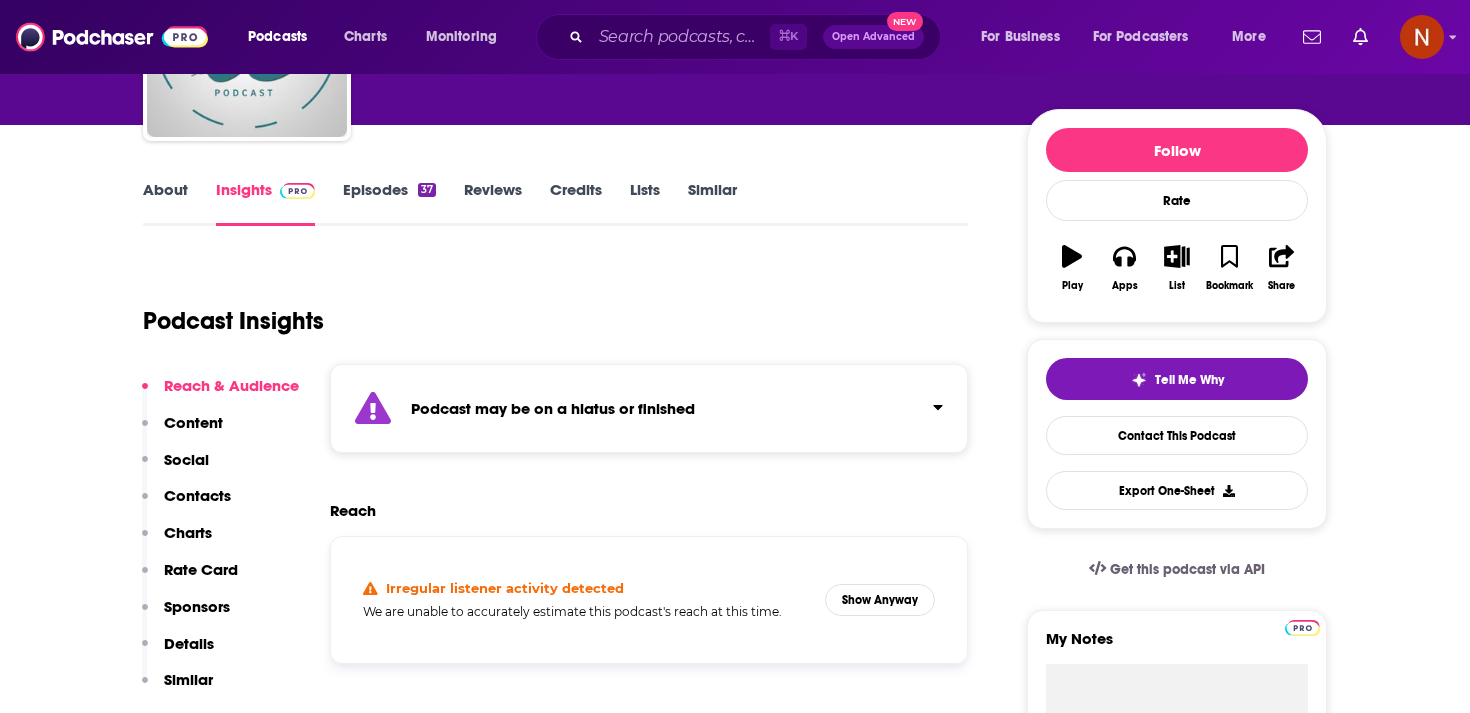 scroll, scrollTop: 203, scrollLeft: 0, axis: vertical 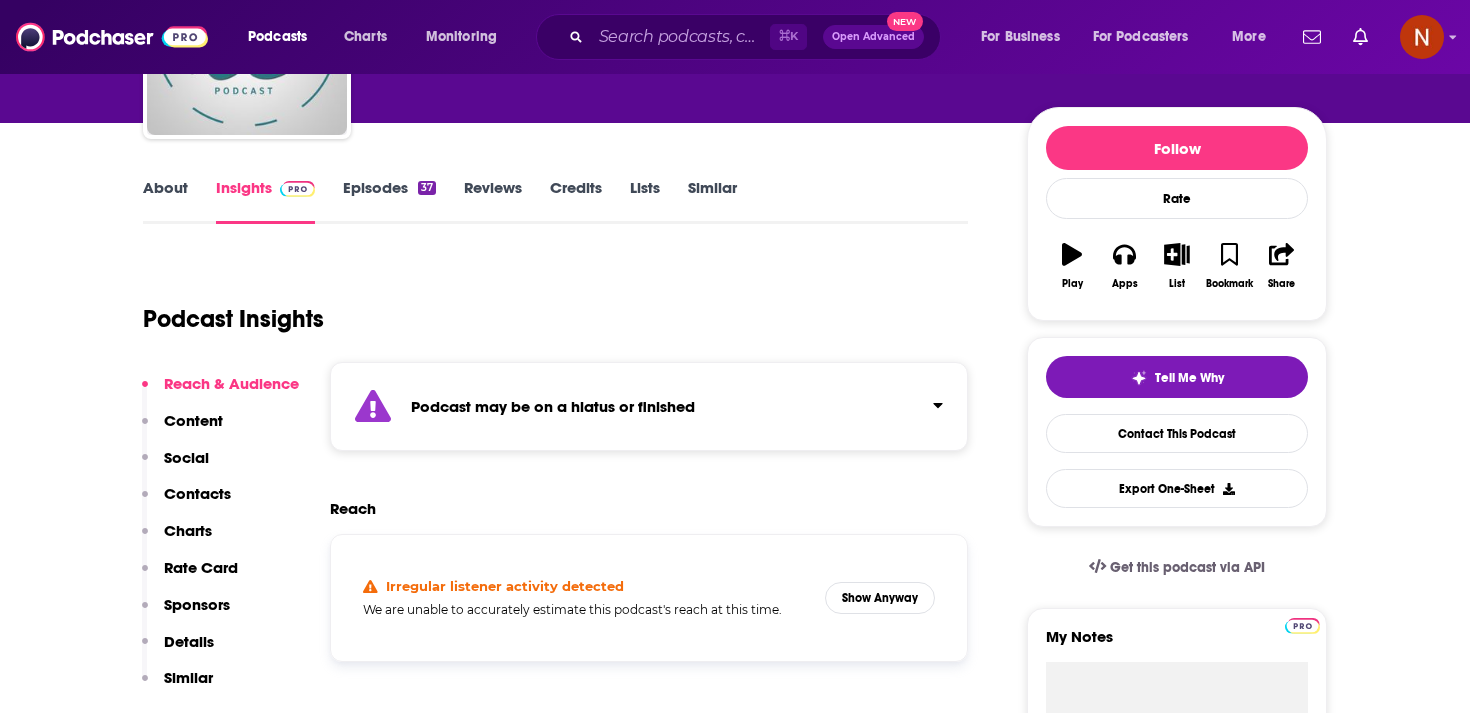 click on "Podcast may be on a hiatus or finished" at bounding box center (649, 406) 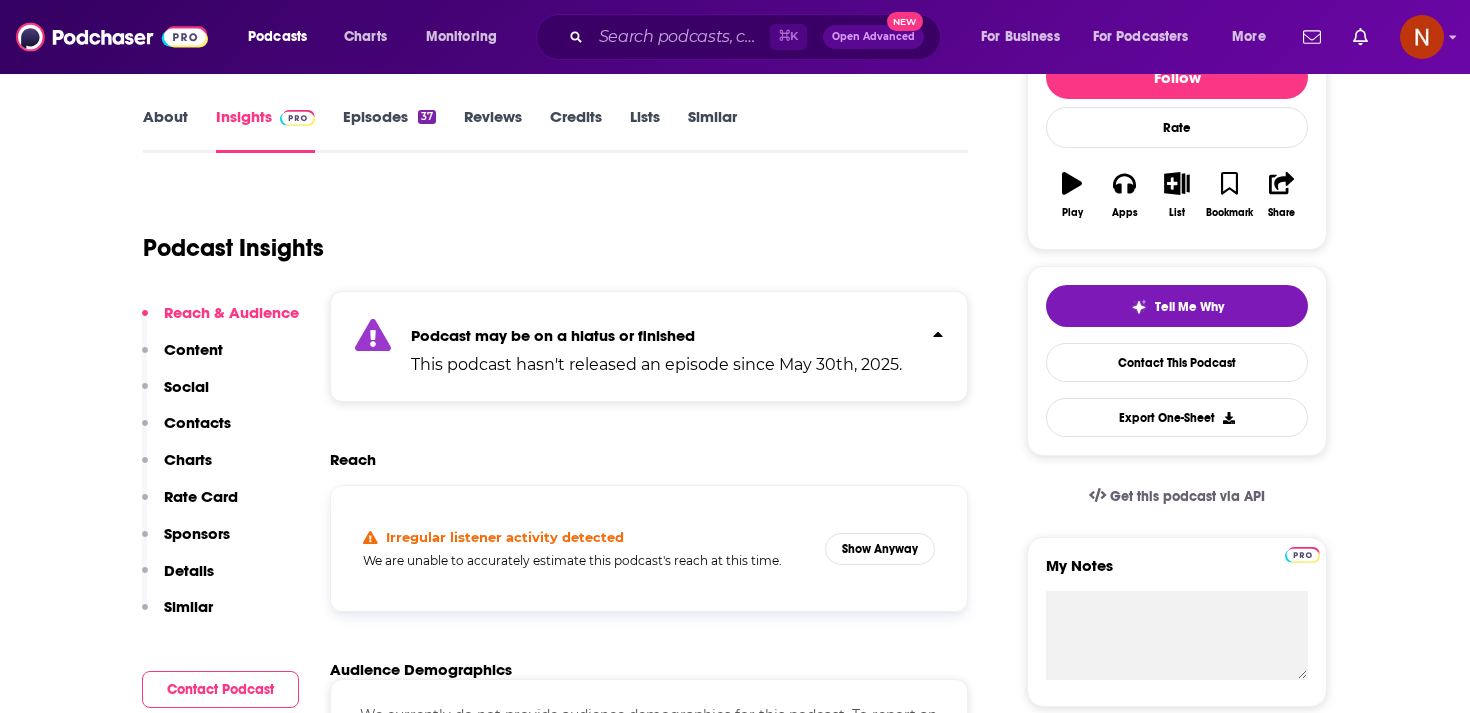 scroll, scrollTop: 282, scrollLeft: 0, axis: vertical 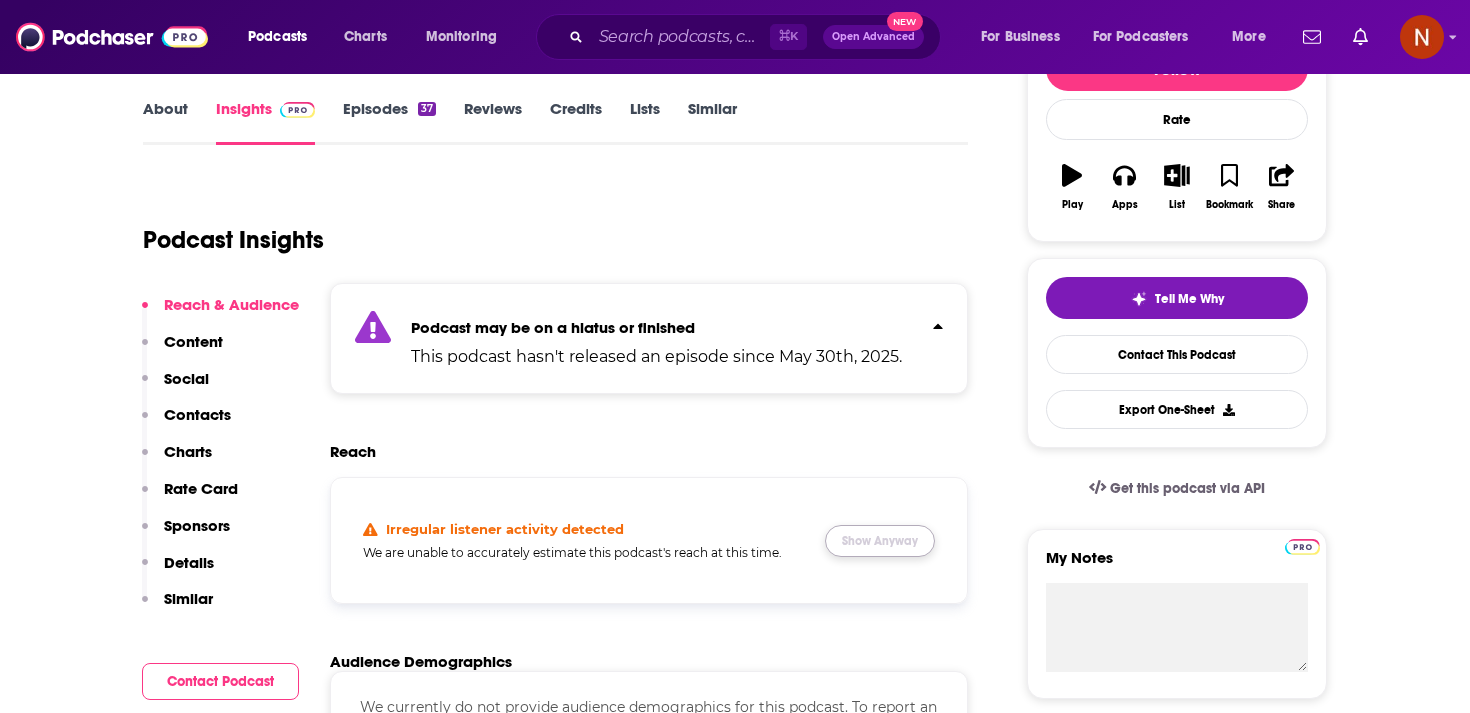 click on "Show Anyway" at bounding box center (880, 541) 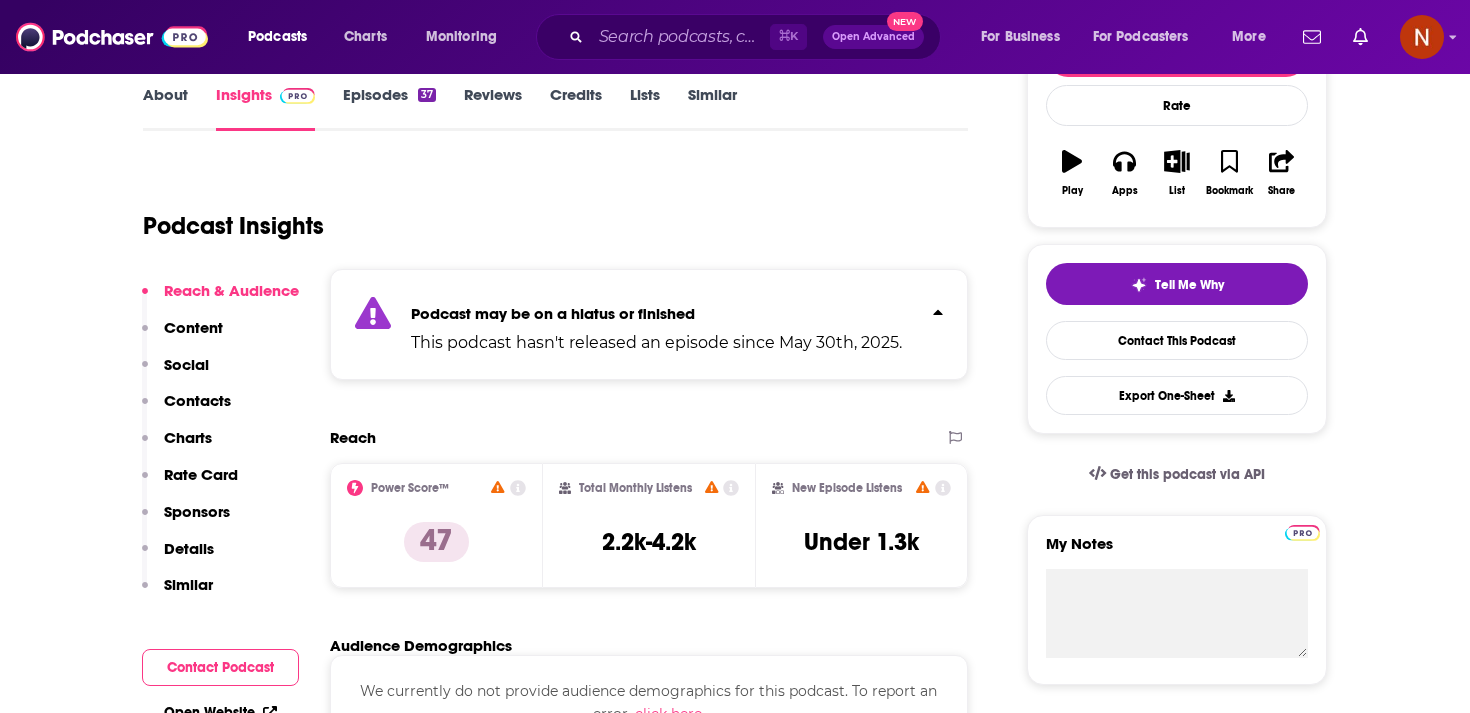 scroll, scrollTop: 265, scrollLeft: 0, axis: vertical 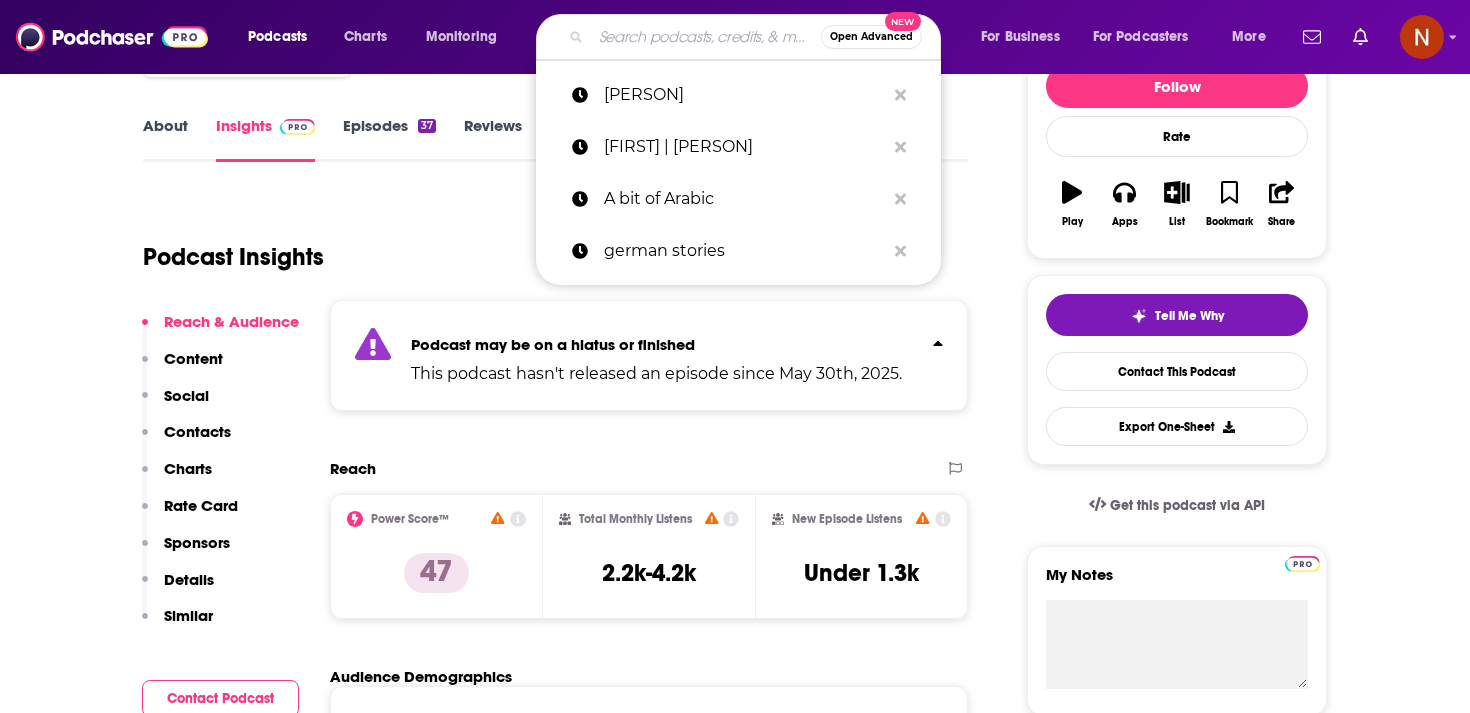 click at bounding box center [706, 37] 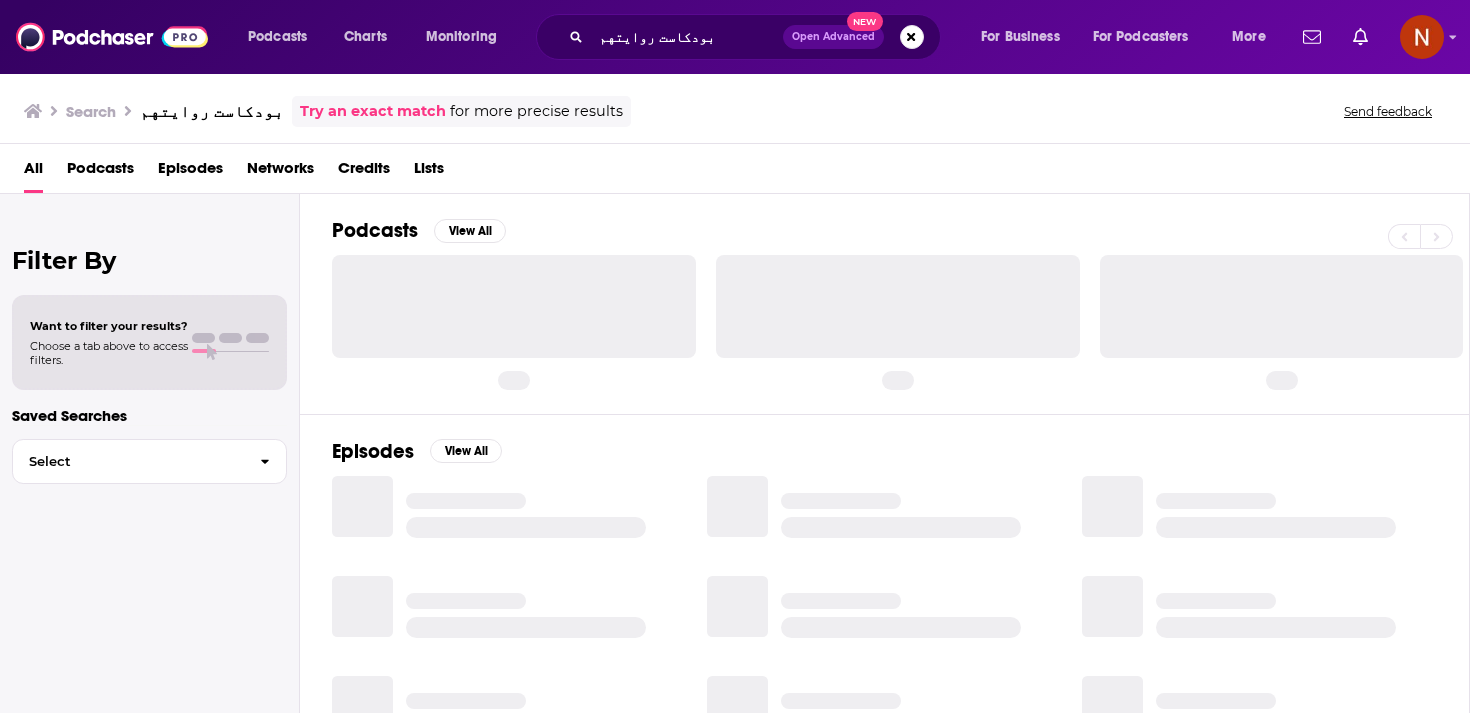 scroll, scrollTop: 0, scrollLeft: 0, axis: both 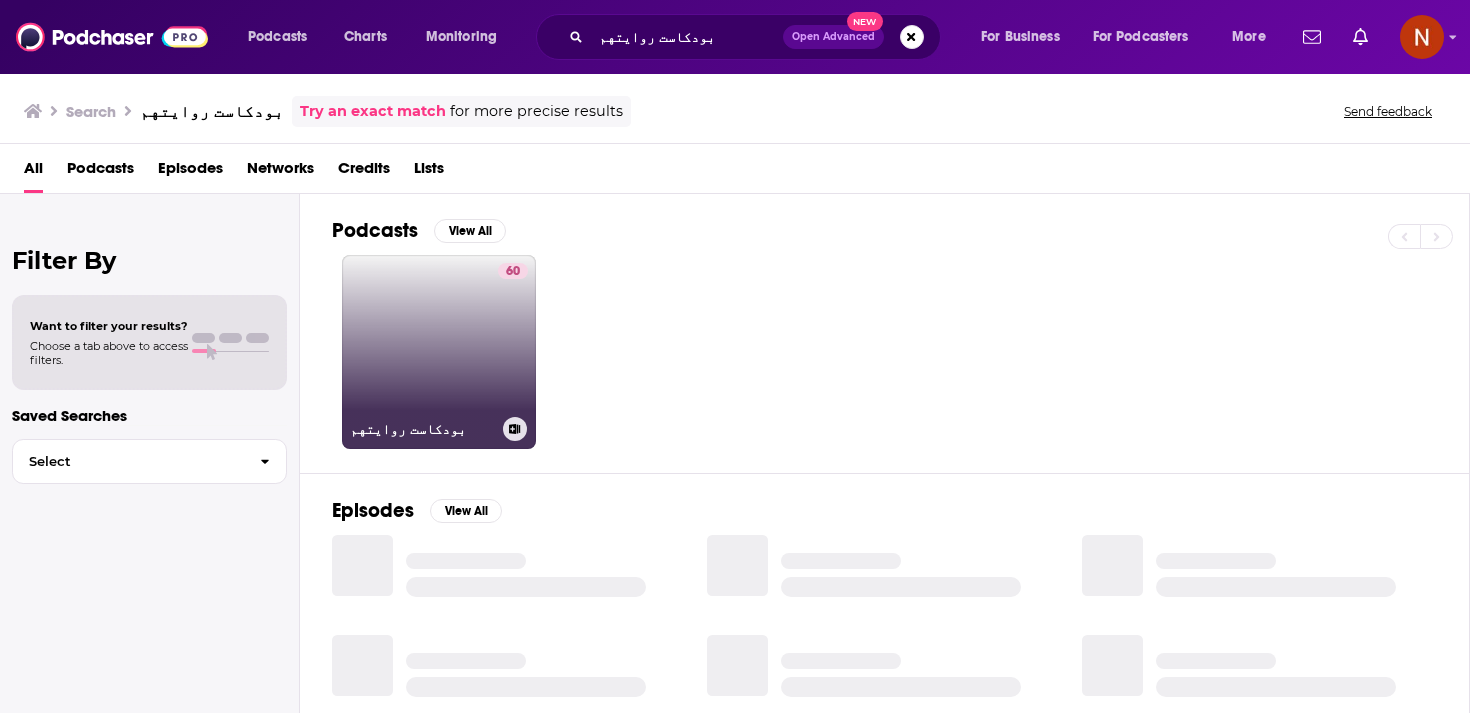 click on "60 بودكاست روايتهم" at bounding box center [439, 352] 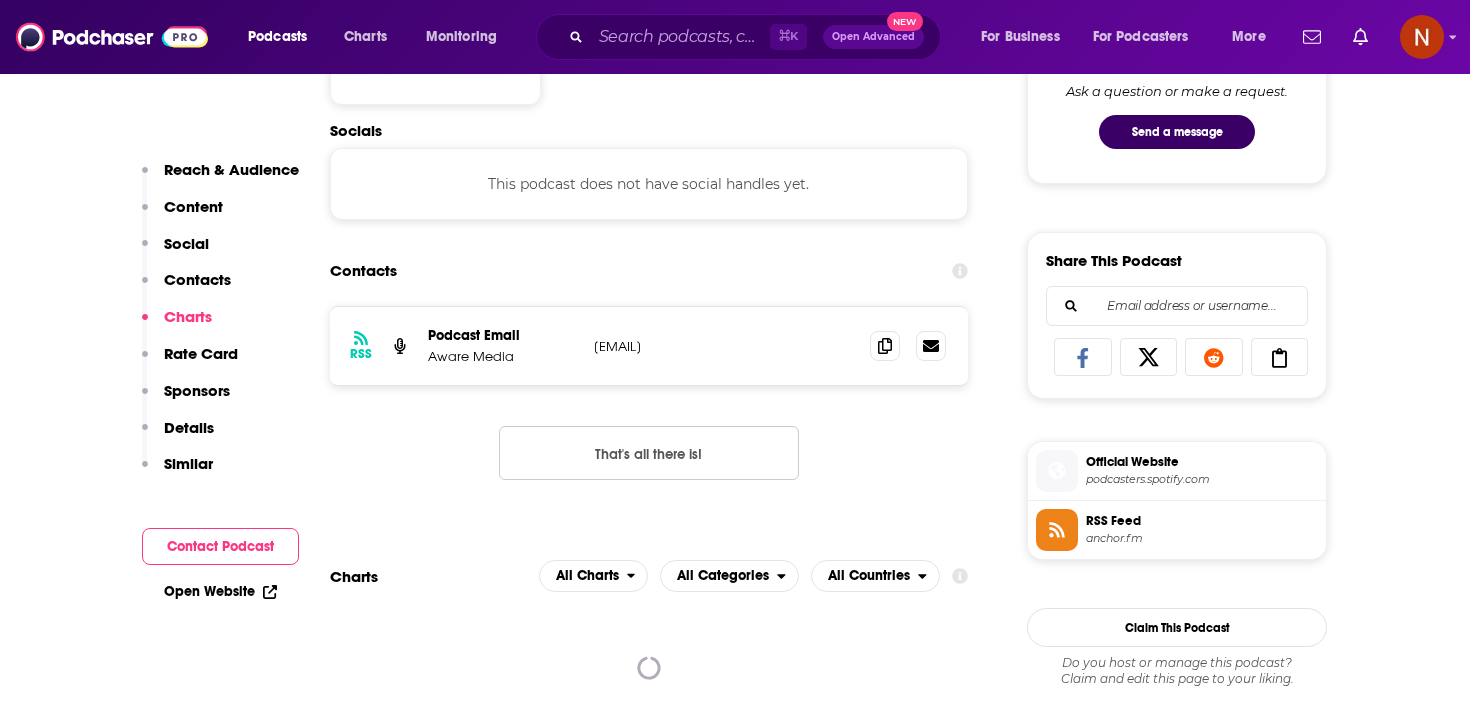 scroll, scrollTop: 1089, scrollLeft: 0, axis: vertical 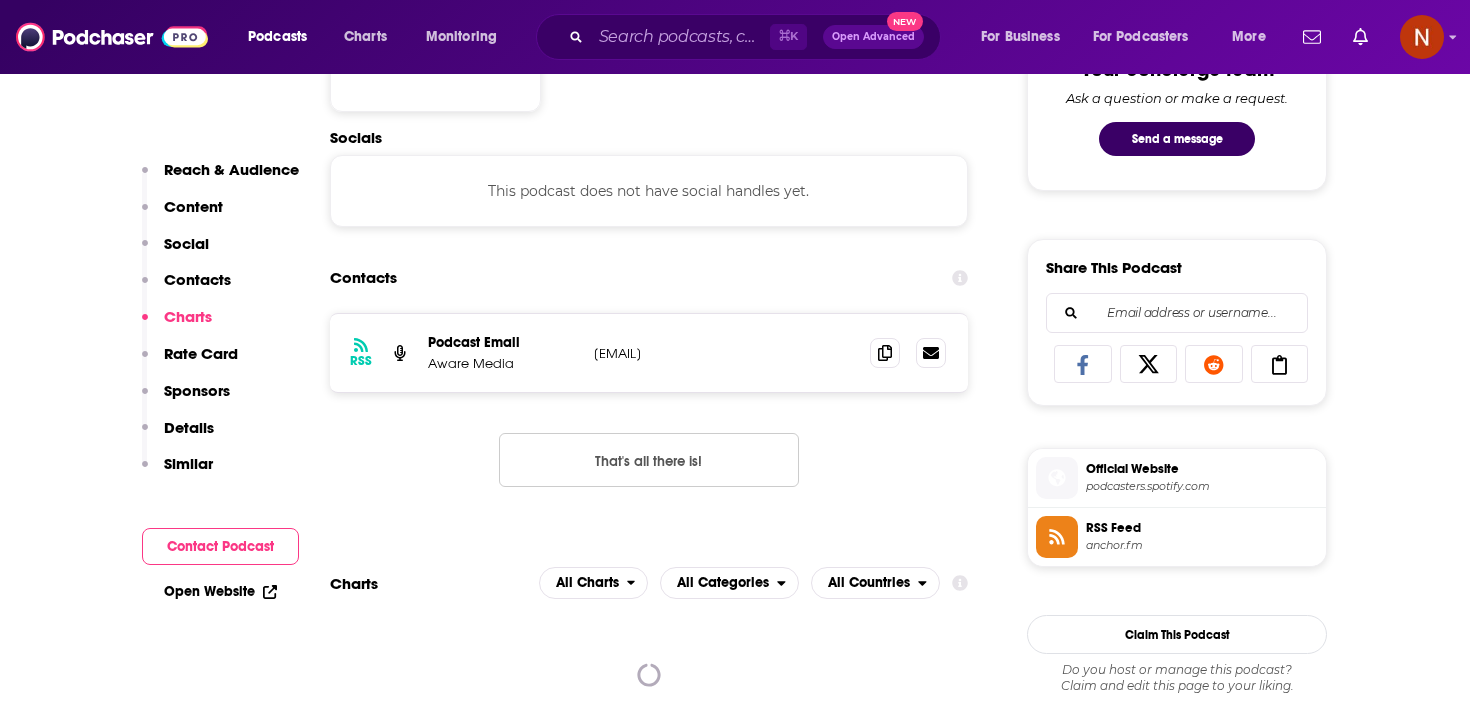 click on "[EMAIL]" at bounding box center [724, 353] 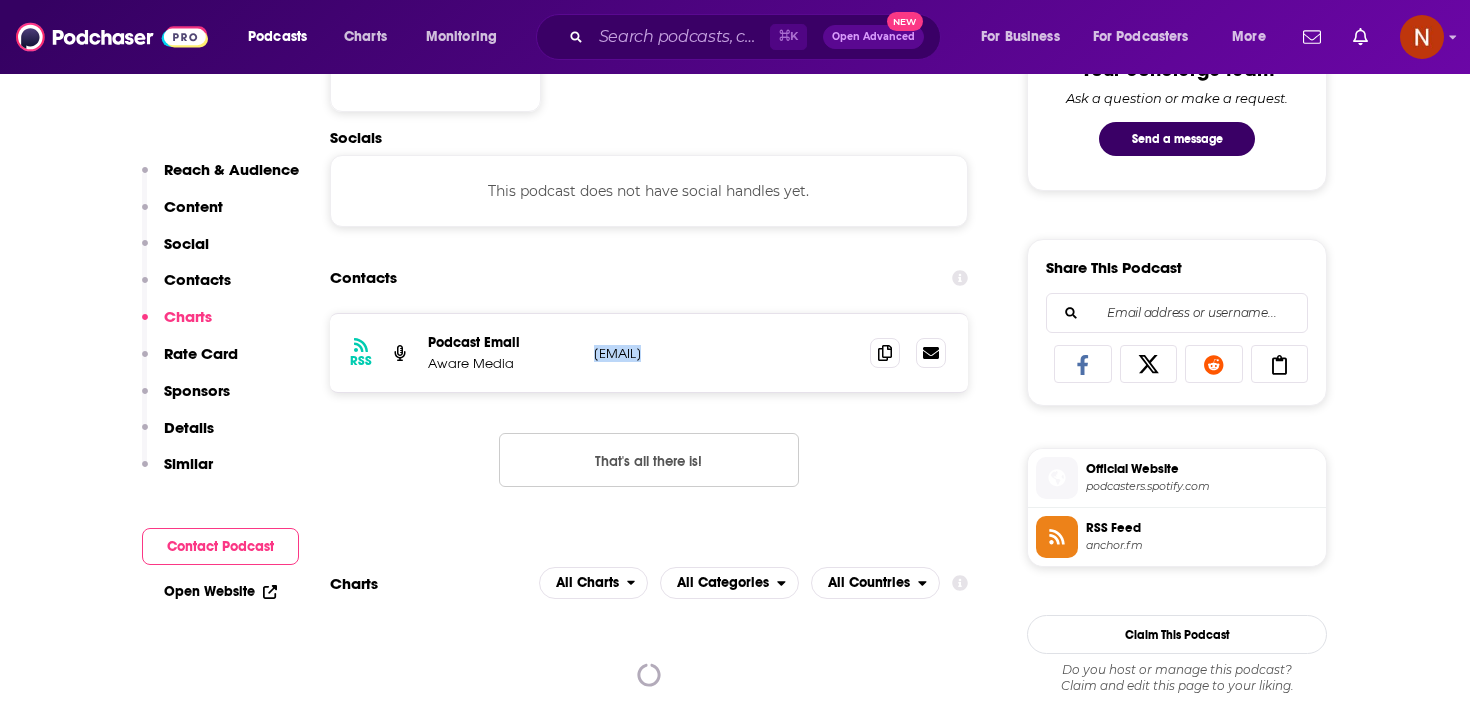 click on "[EMAIL]" at bounding box center (724, 353) 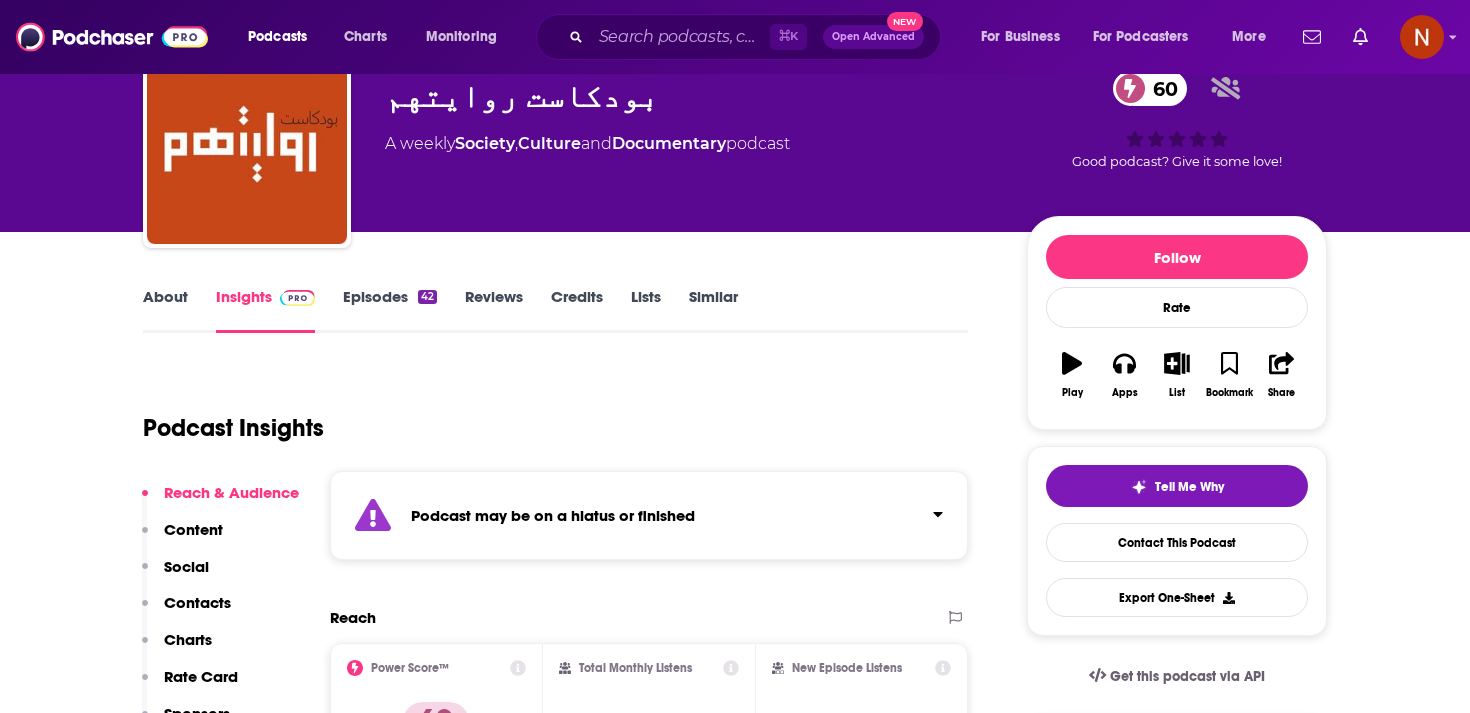 scroll, scrollTop: 85, scrollLeft: 0, axis: vertical 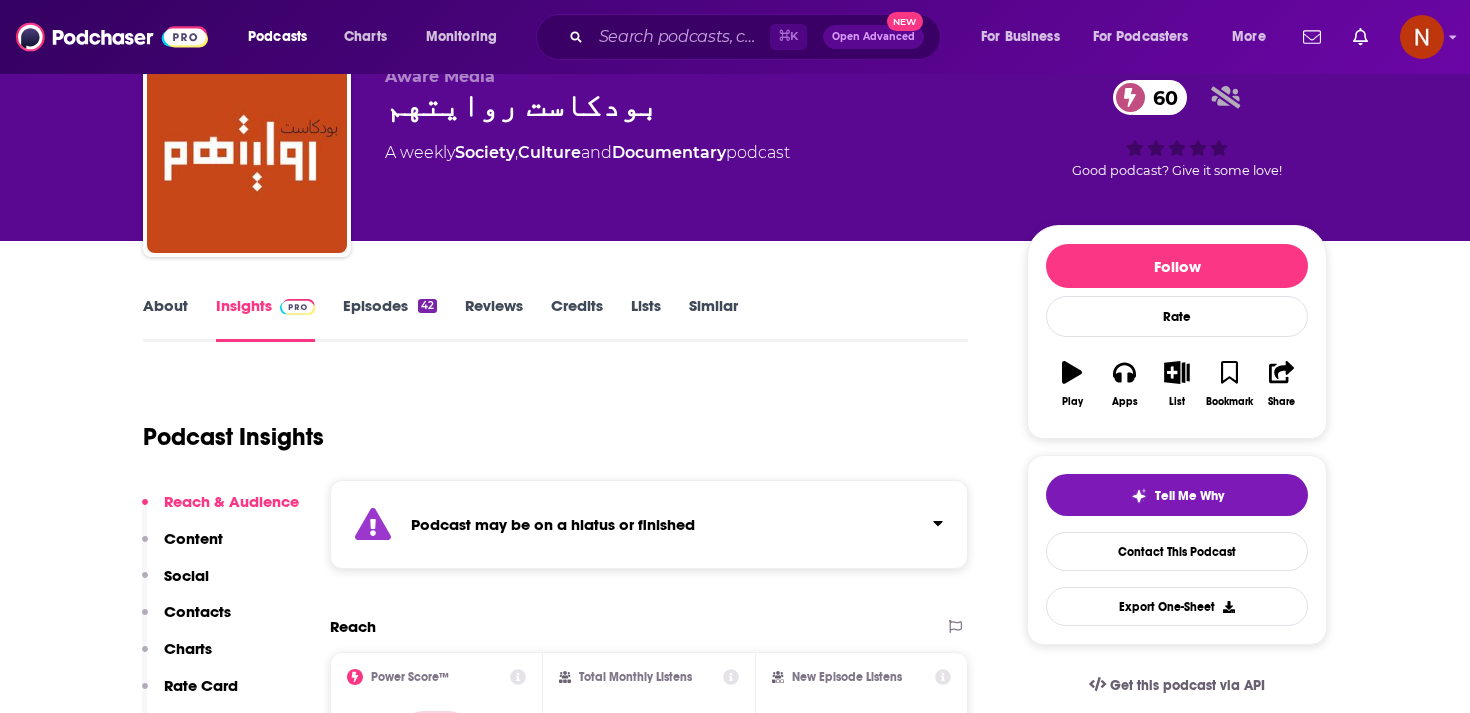 click on "بودكاست روايتهم 60" at bounding box center [690, 105] 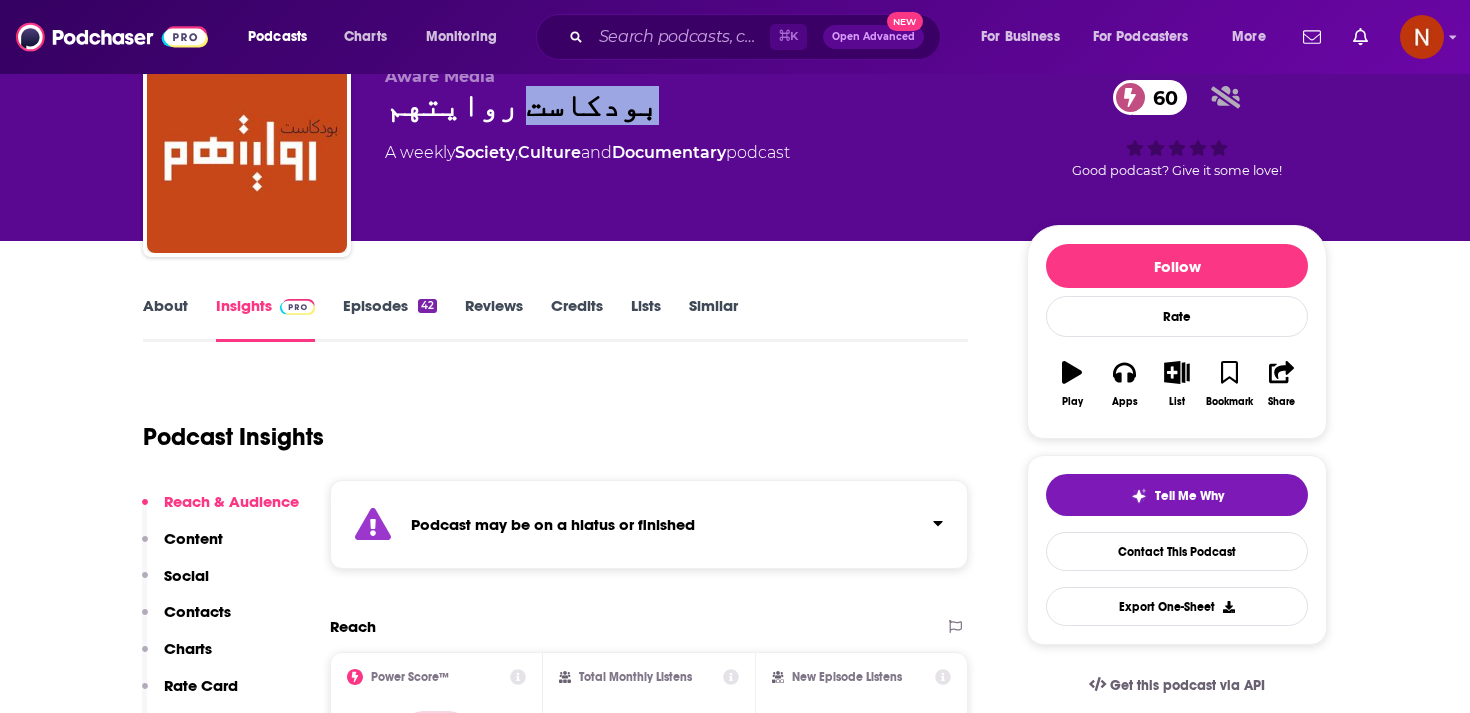 click on "بودكاست روايتهم 60" at bounding box center (690, 105) 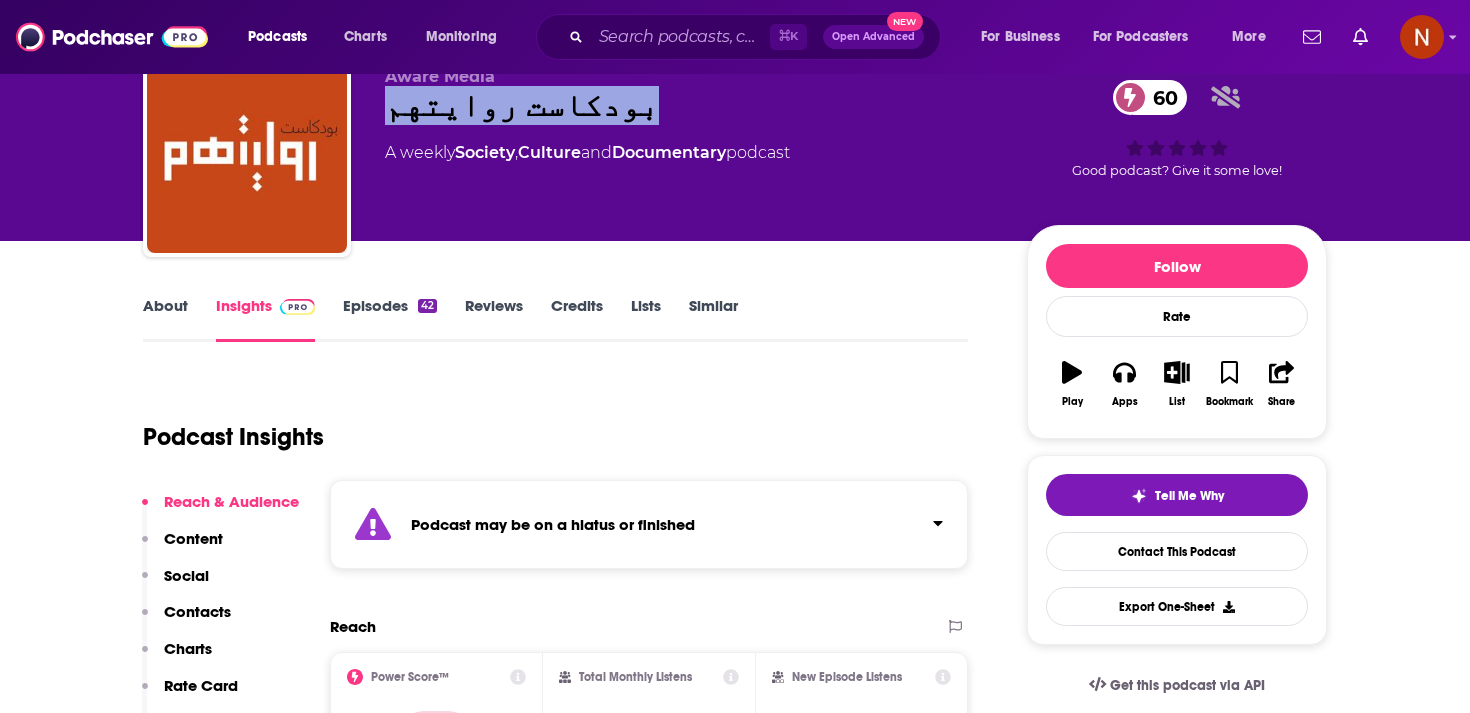 click on "بودكاست روايتهم 60" at bounding box center [690, 105] 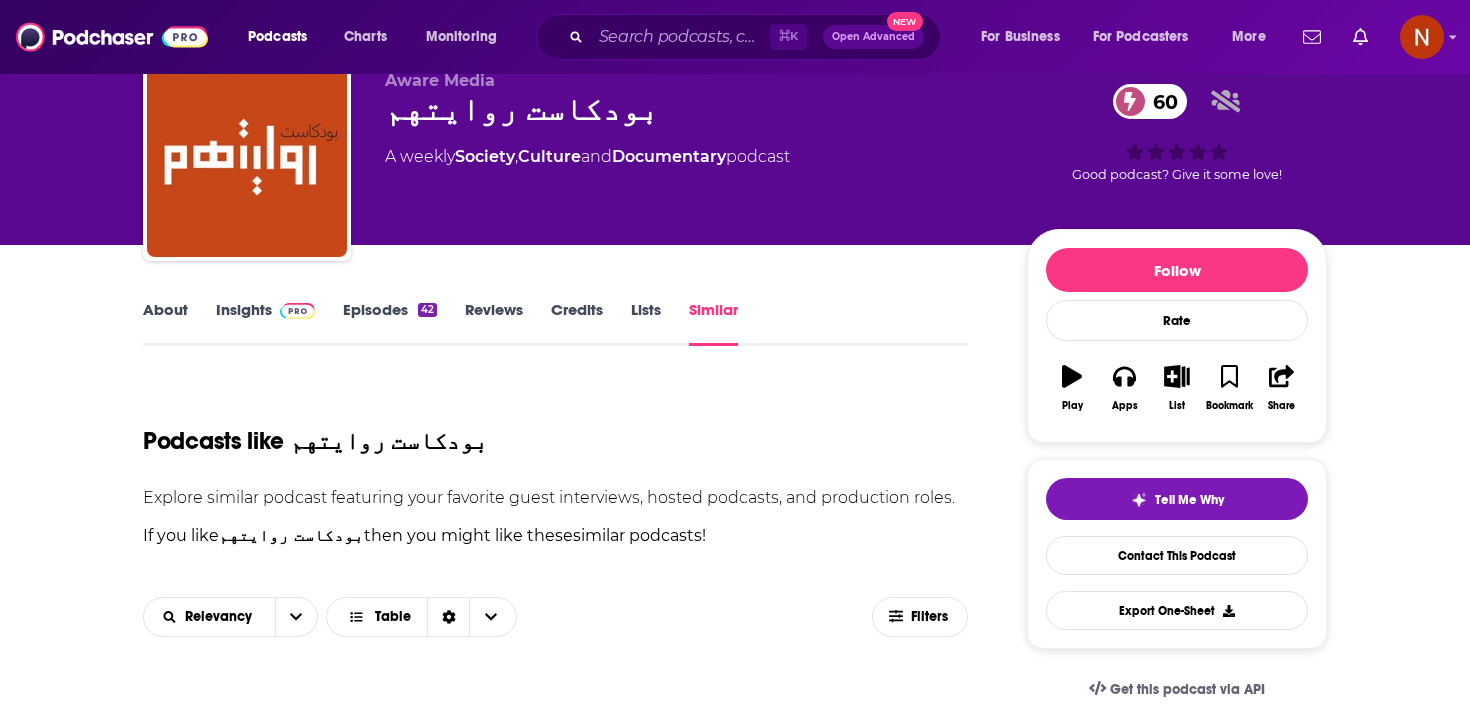 scroll, scrollTop: 85, scrollLeft: 0, axis: vertical 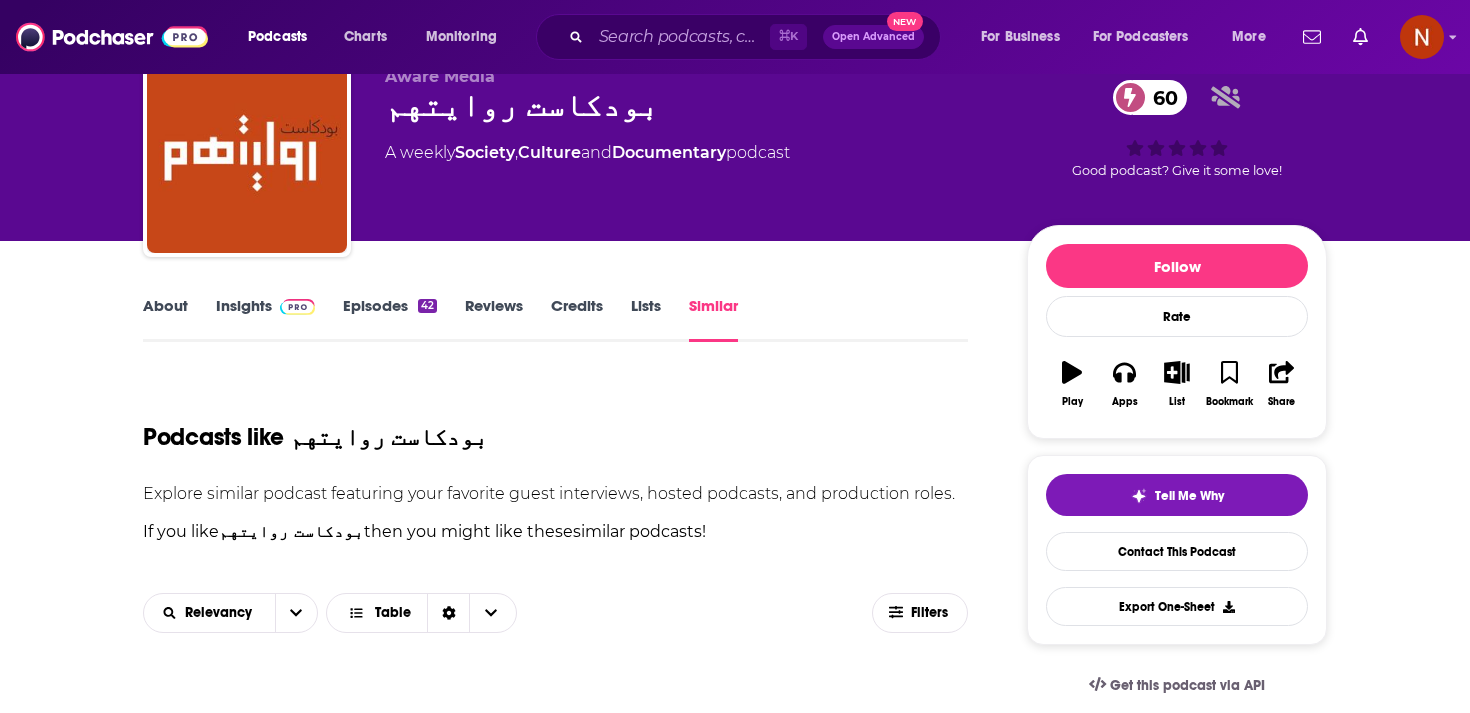 click on "Episodes [NUMBER]" at bounding box center (390, 319) 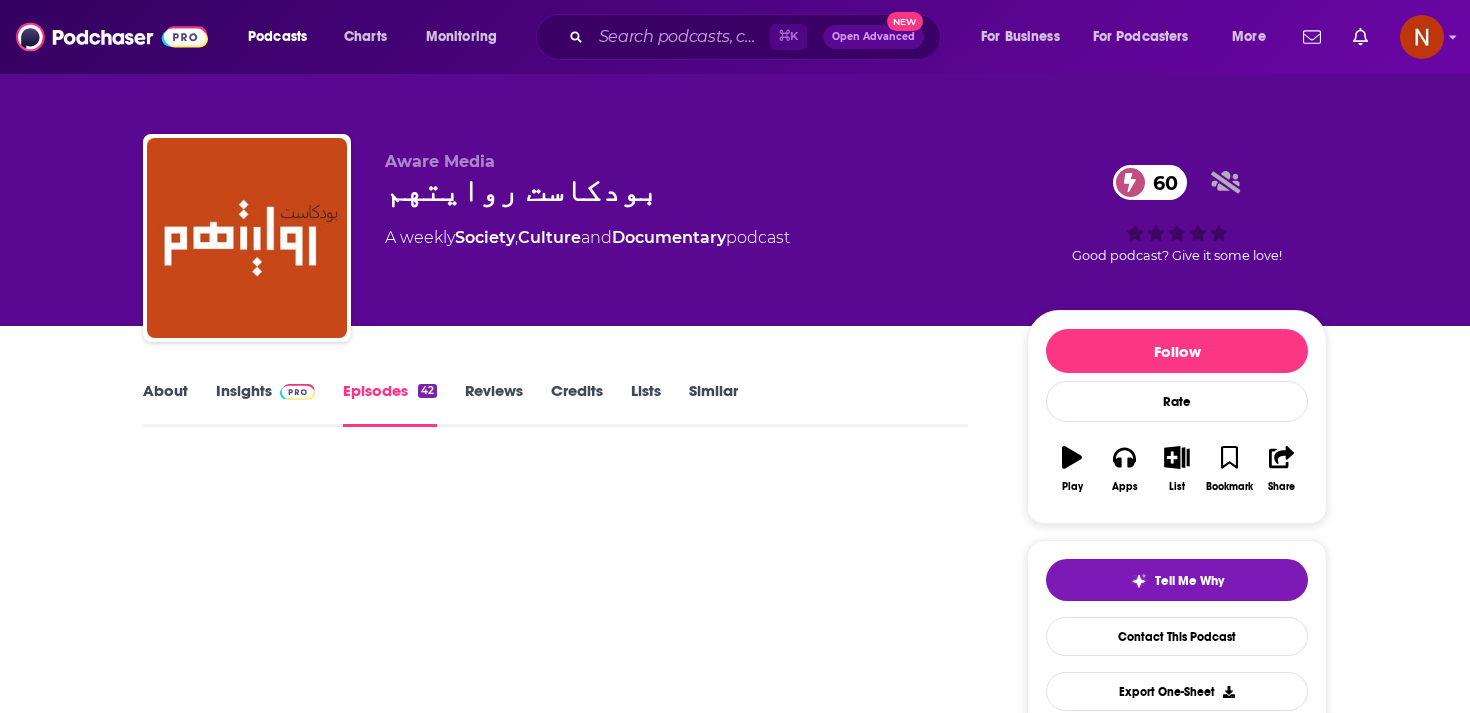 click on "About Insights Episodes 42 Reviews Credits Lists Similar" at bounding box center (555, 402) 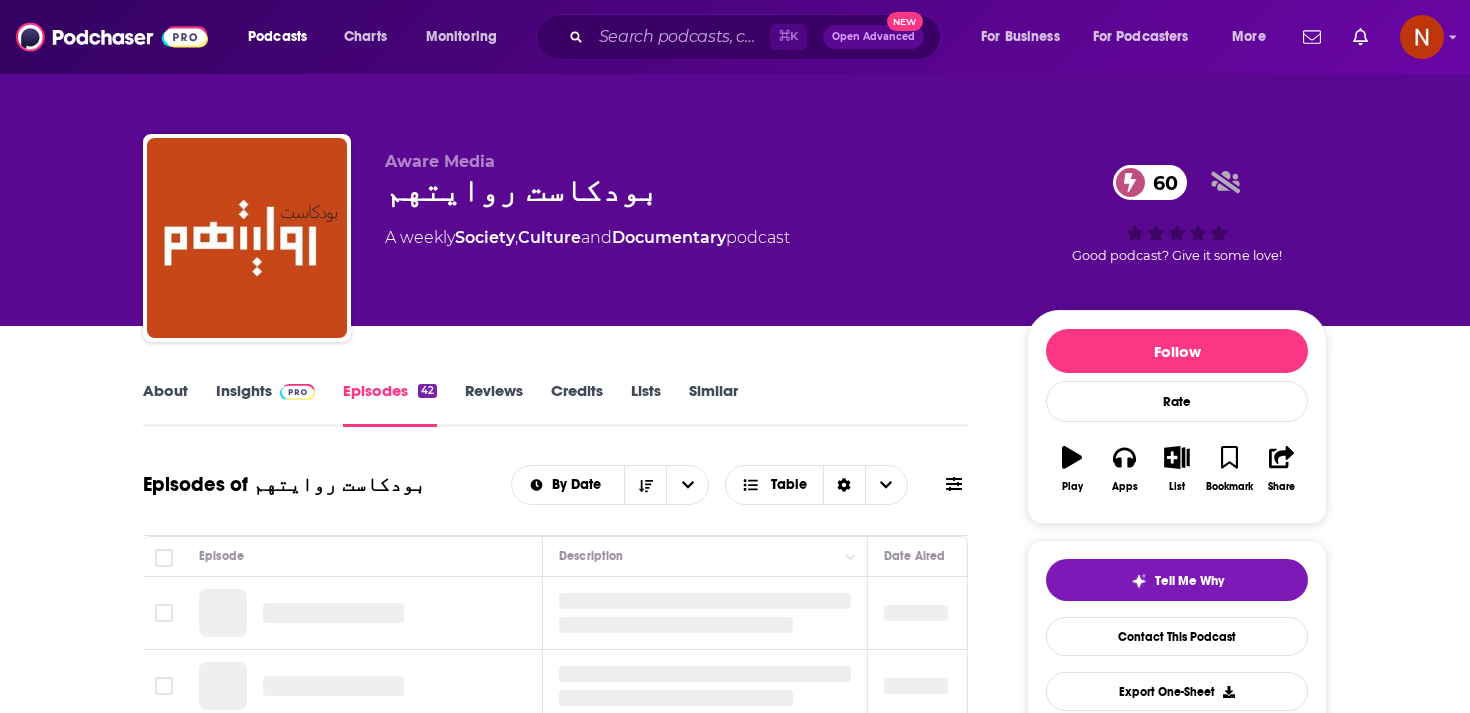 click on "Insights" at bounding box center (265, 404) 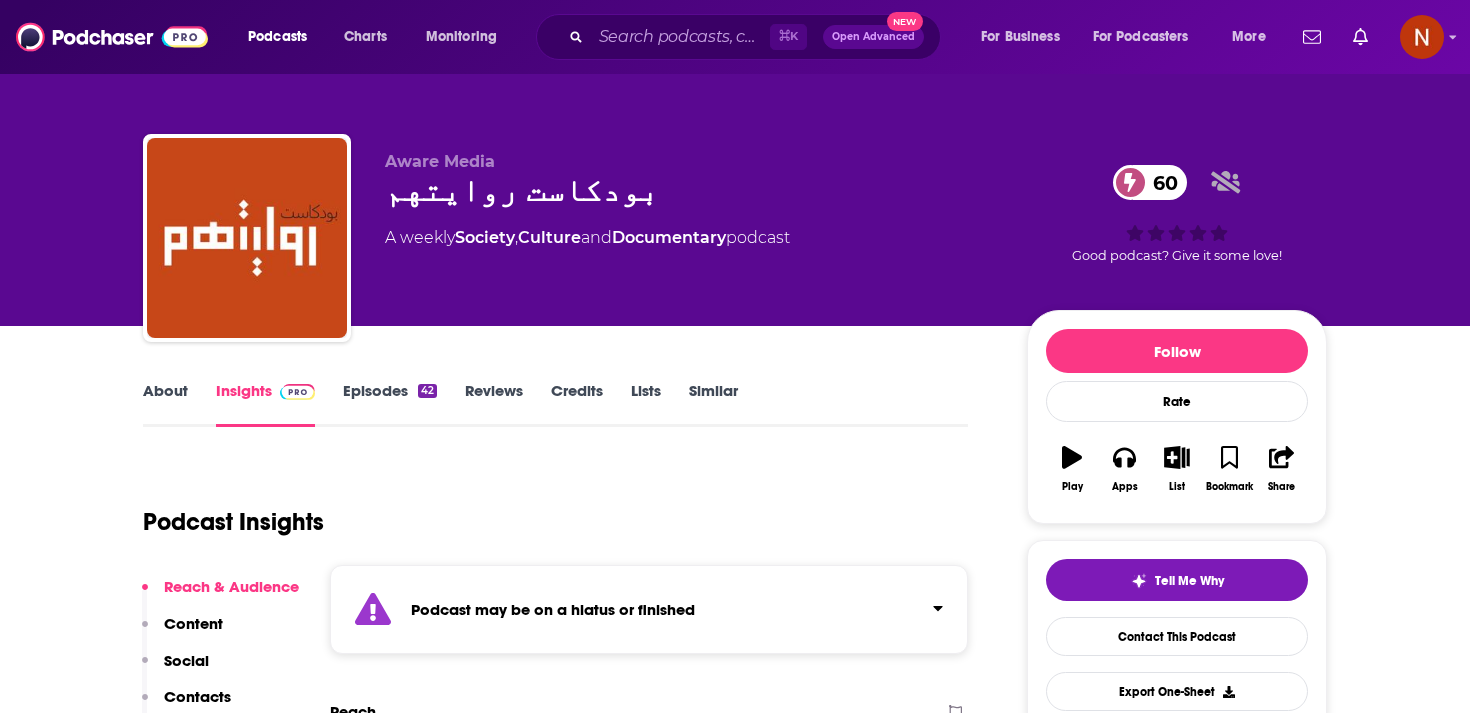 click on "About" at bounding box center [165, 404] 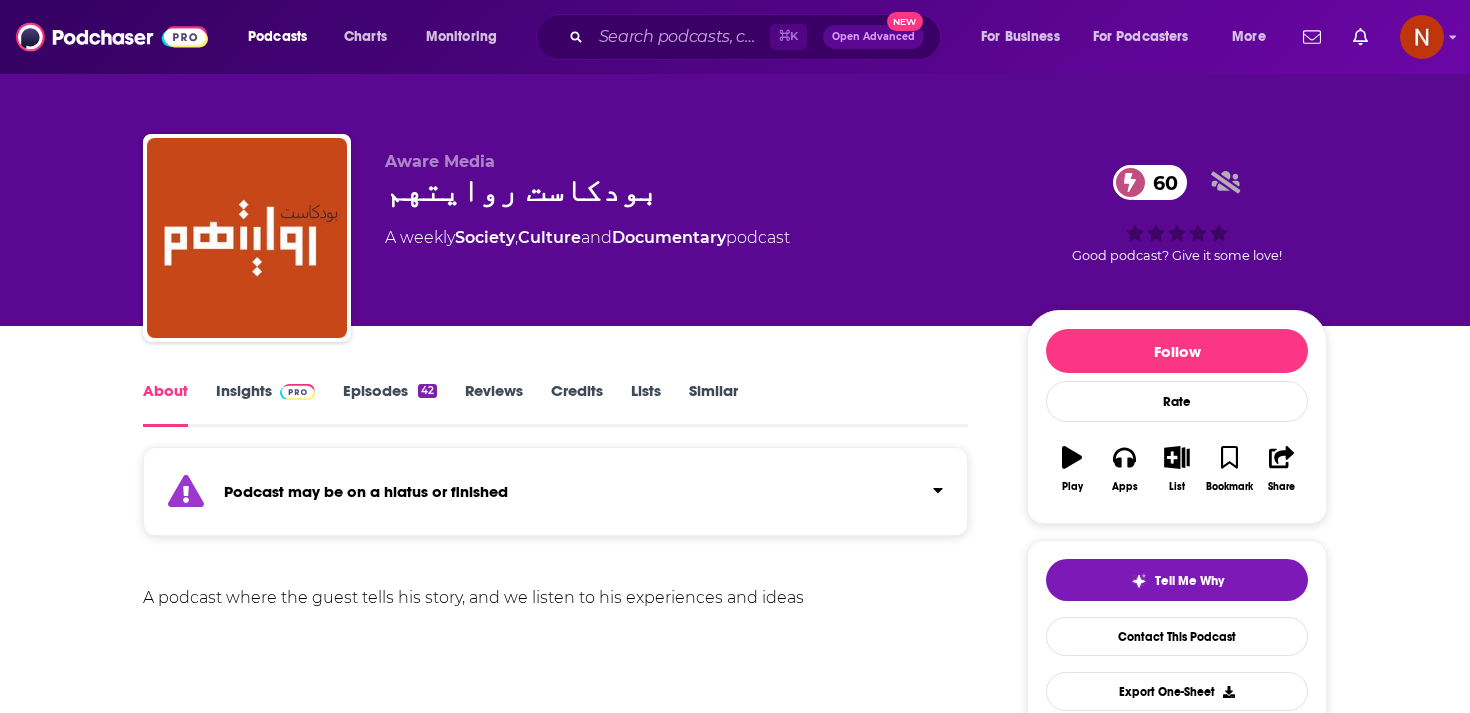 click on "Insights" at bounding box center [265, 404] 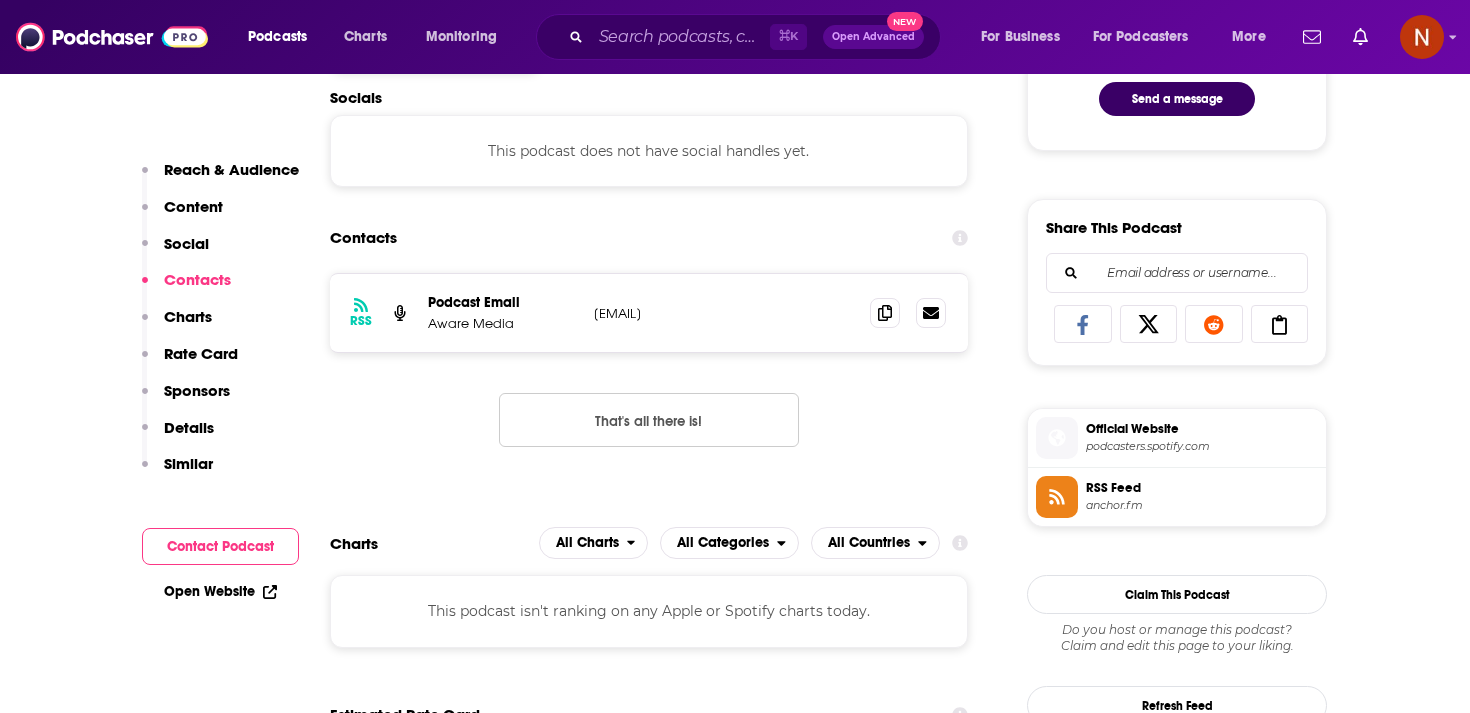 scroll, scrollTop: 1433, scrollLeft: 0, axis: vertical 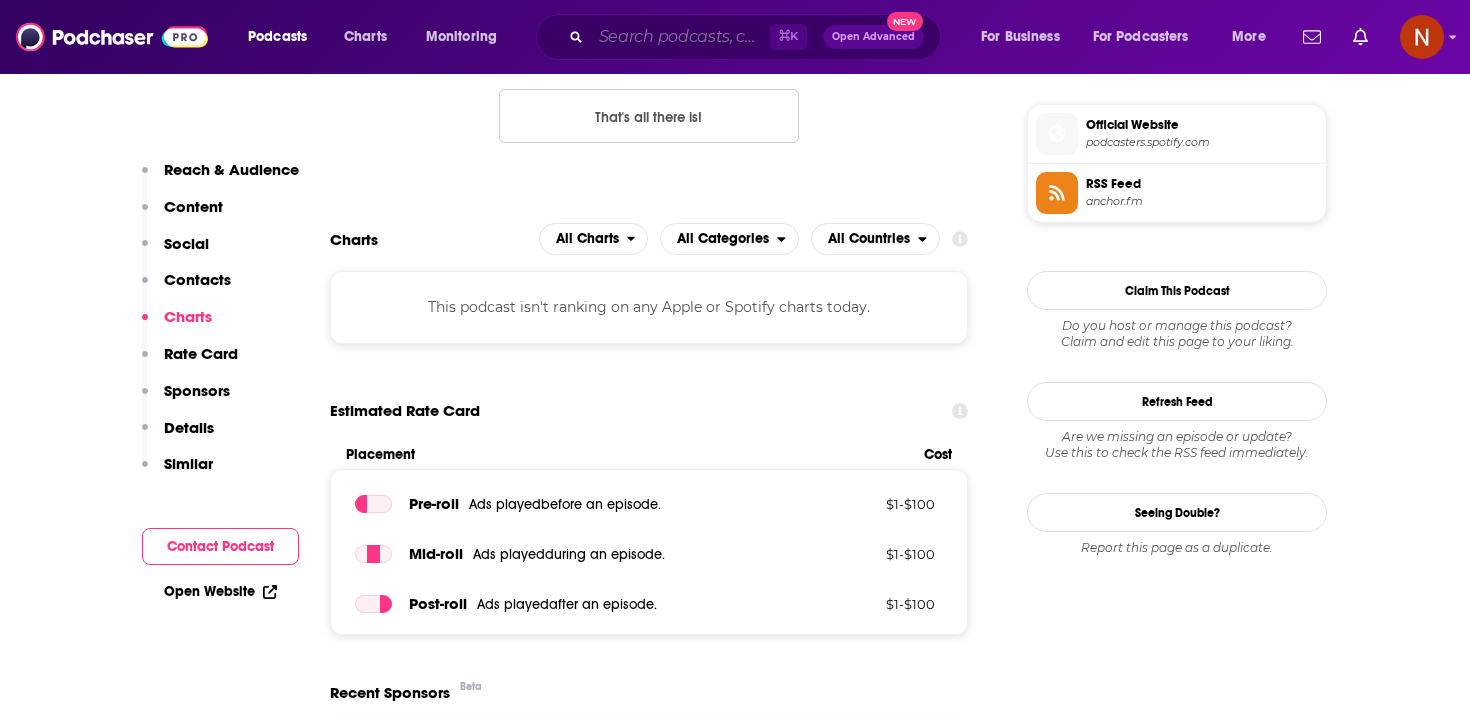 click at bounding box center (680, 37) 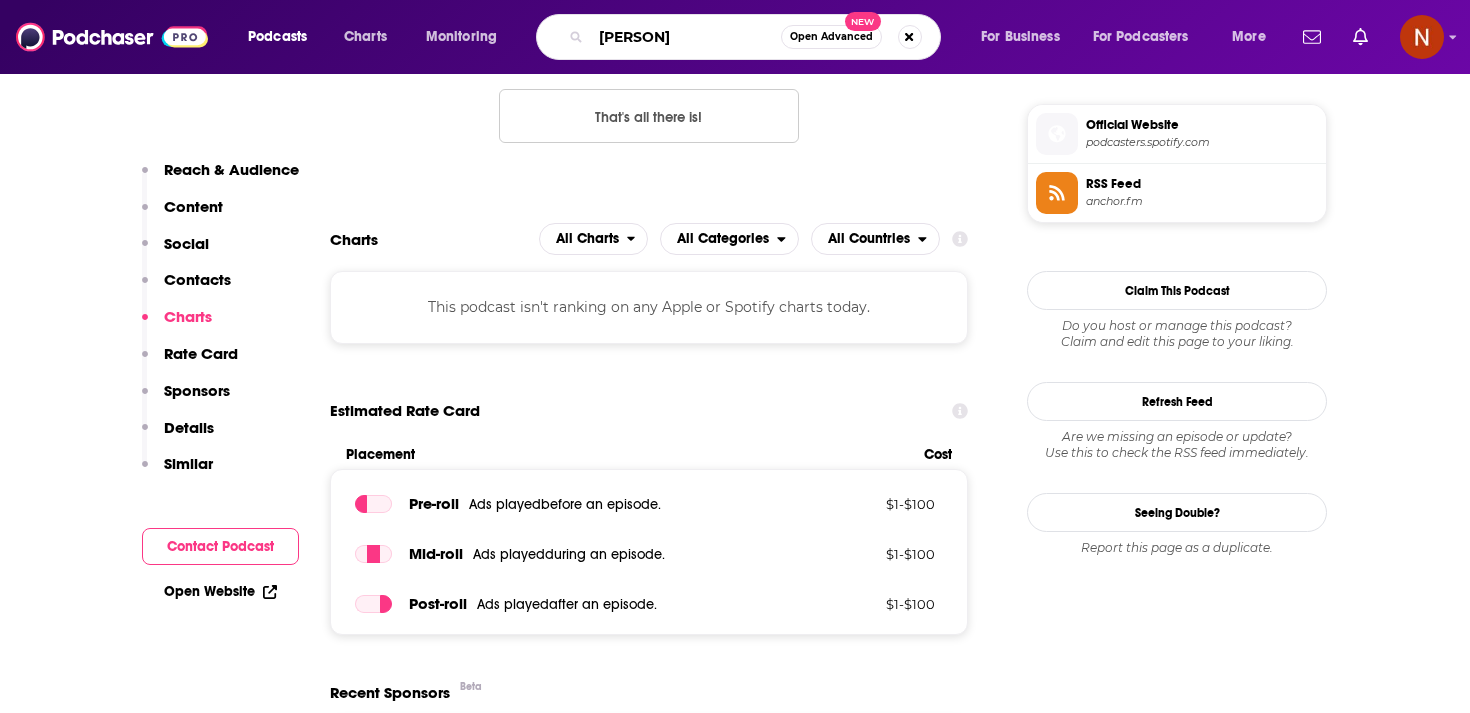 type on "[FIRST] [LAST]" 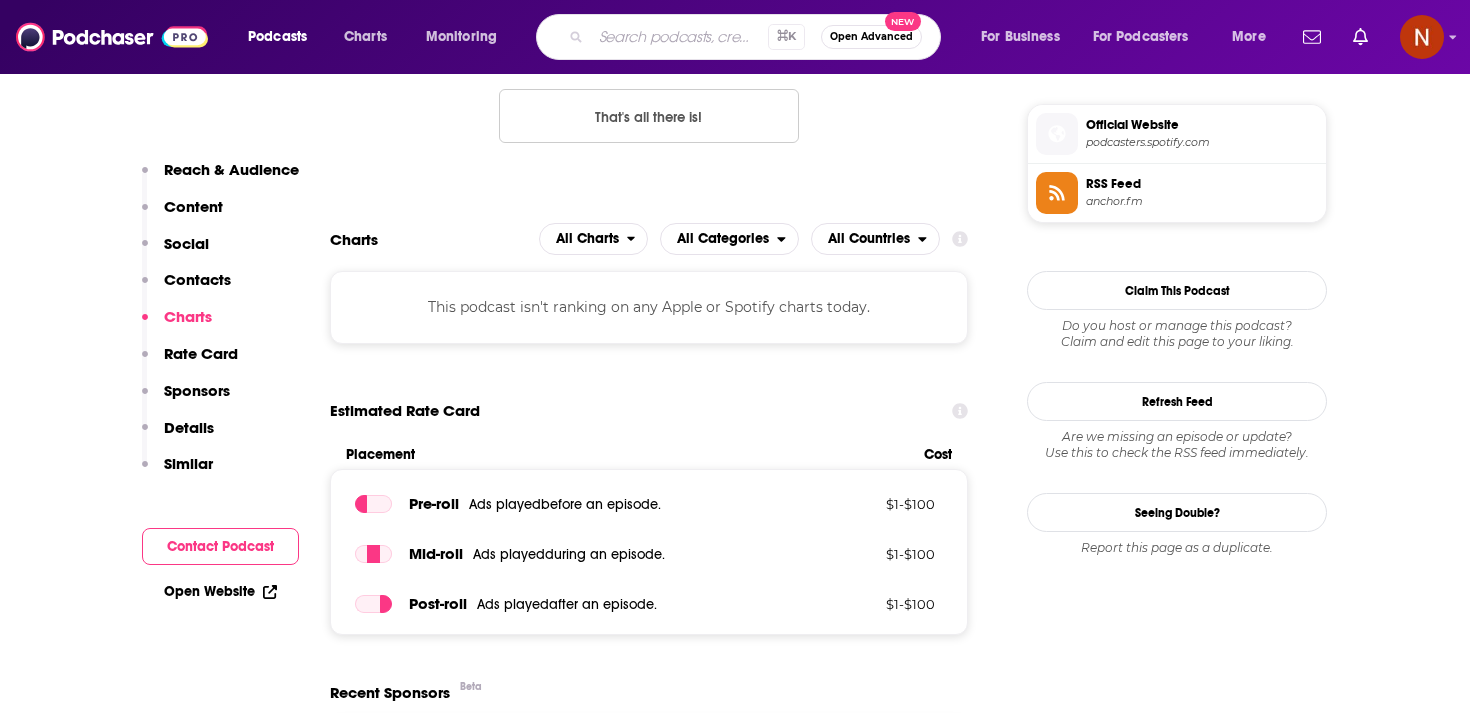 click at bounding box center [679, 37] 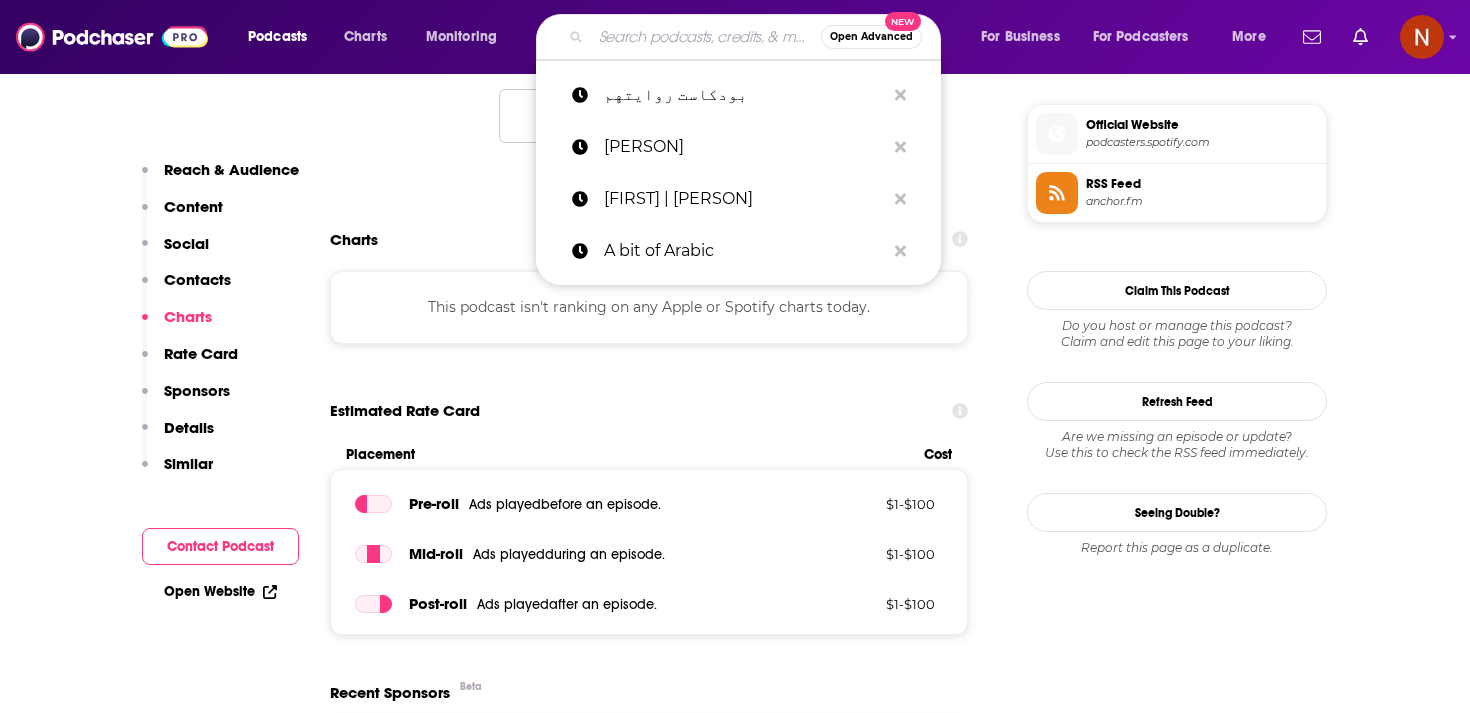 paste on "[PERSON]" 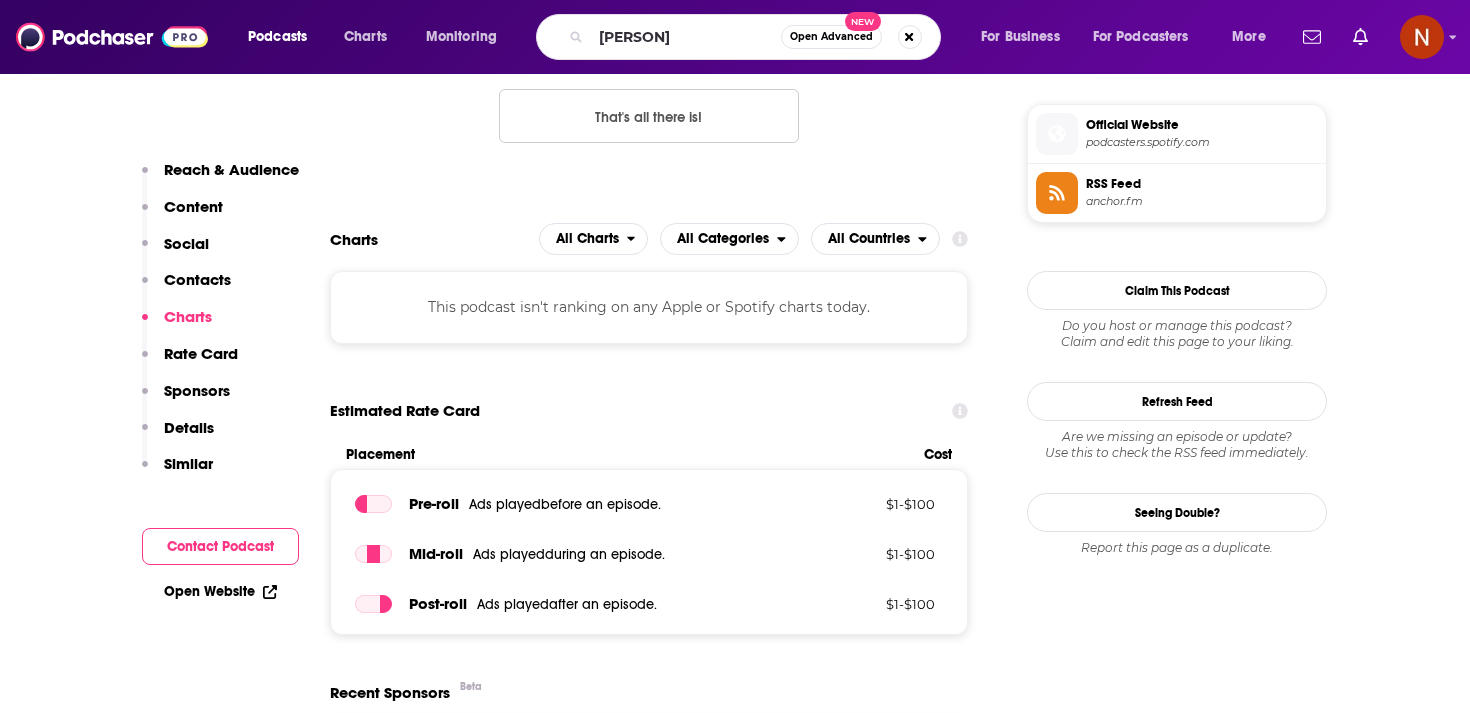 scroll, scrollTop: 0, scrollLeft: 0, axis: both 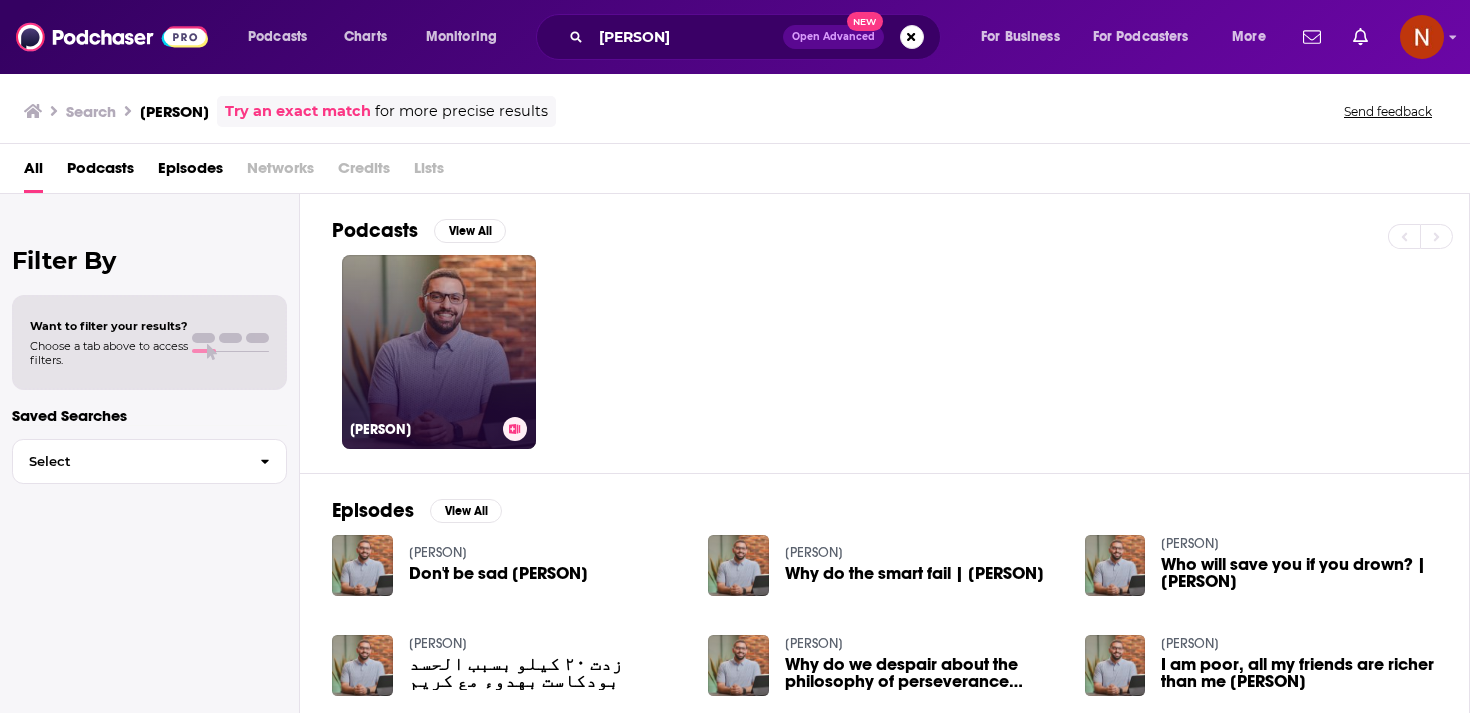 click on "[PERSON]" at bounding box center (439, 352) 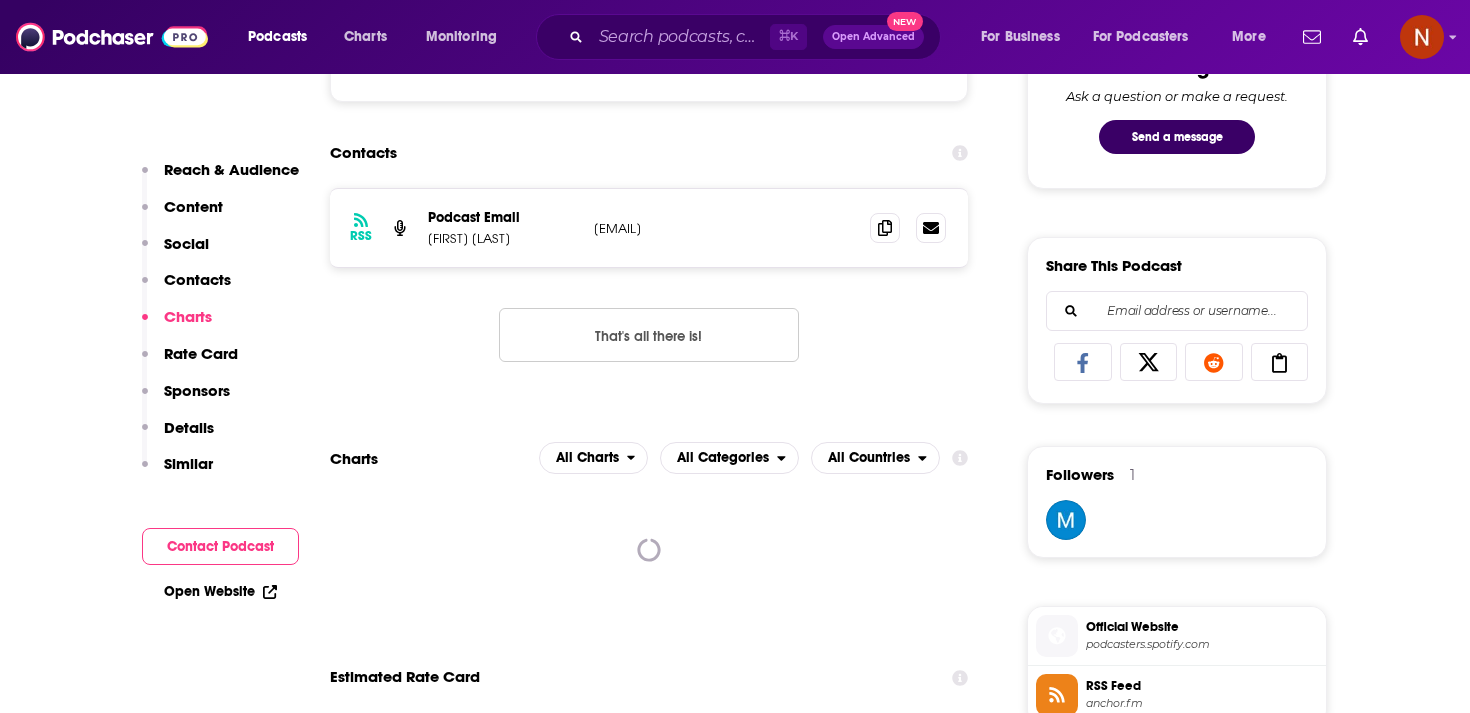 scroll, scrollTop: 1066, scrollLeft: 0, axis: vertical 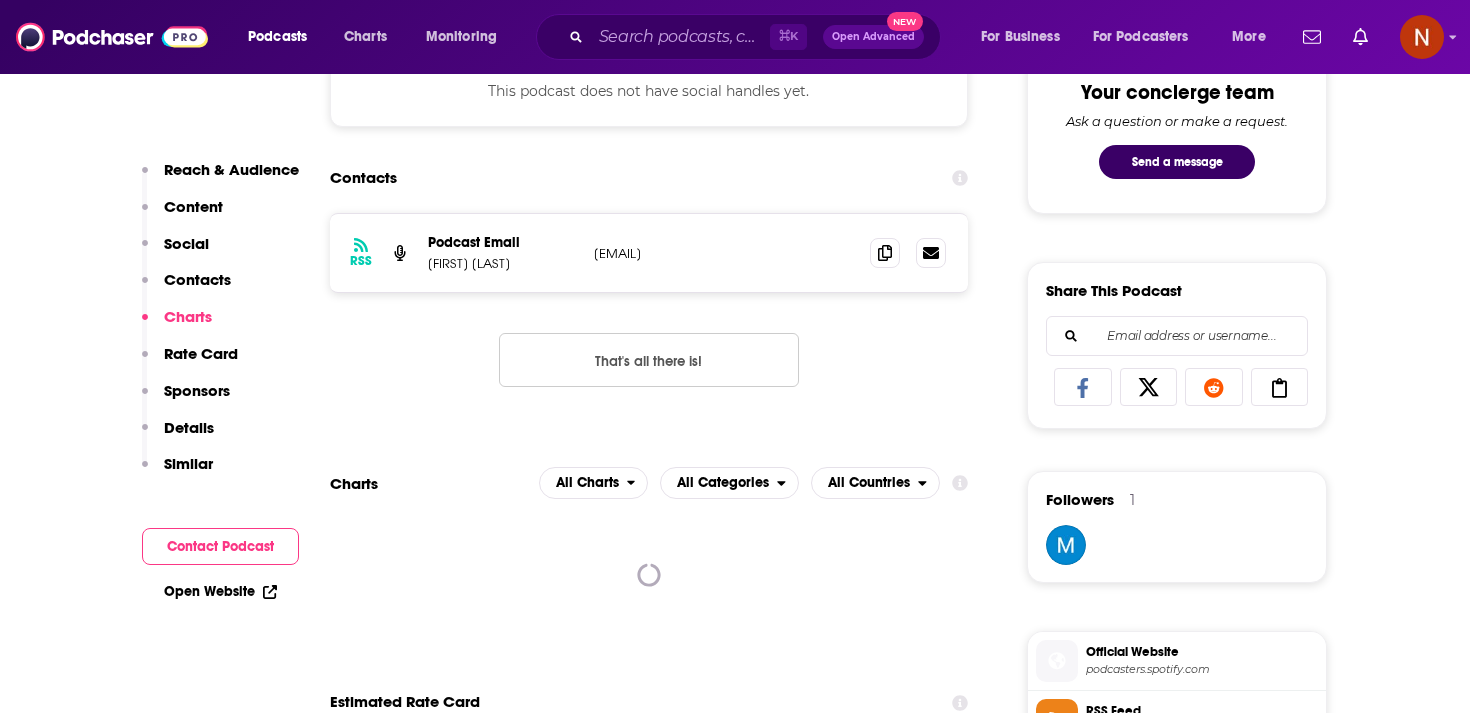 drag, startPoint x: 585, startPoint y: 251, endPoint x: 783, endPoint y: 246, distance: 198.06313 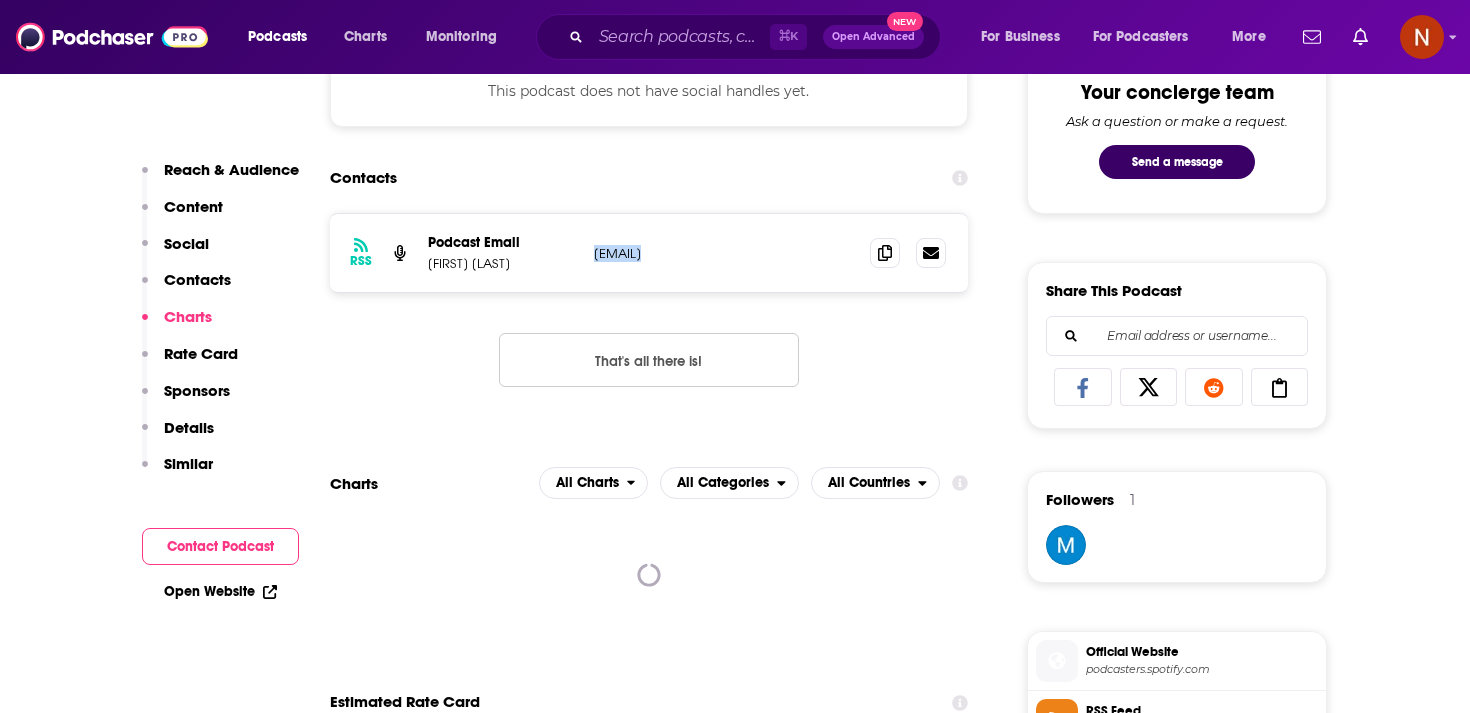 click on "[EMAIL]" at bounding box center [724, 253] 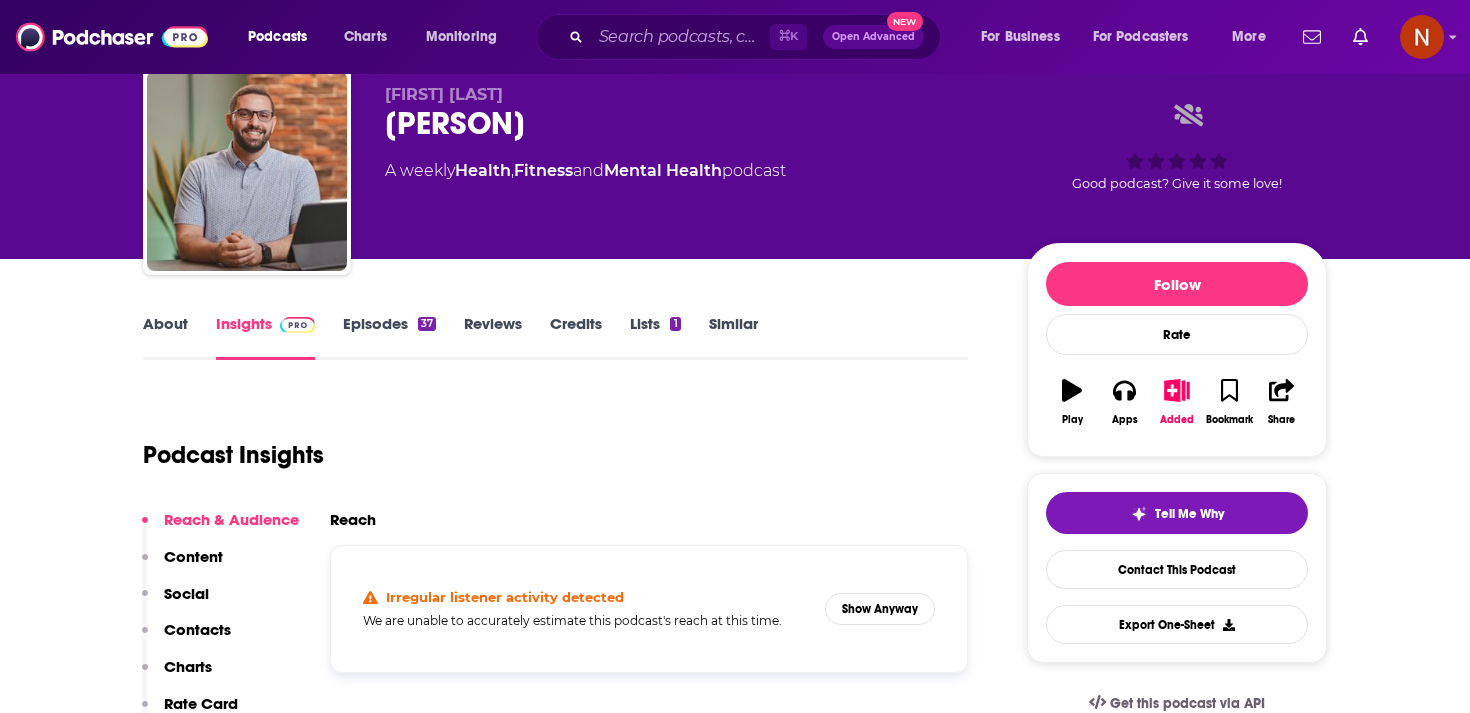 scroll, scrollTop: 0, scrollLeft: 0, axis: both 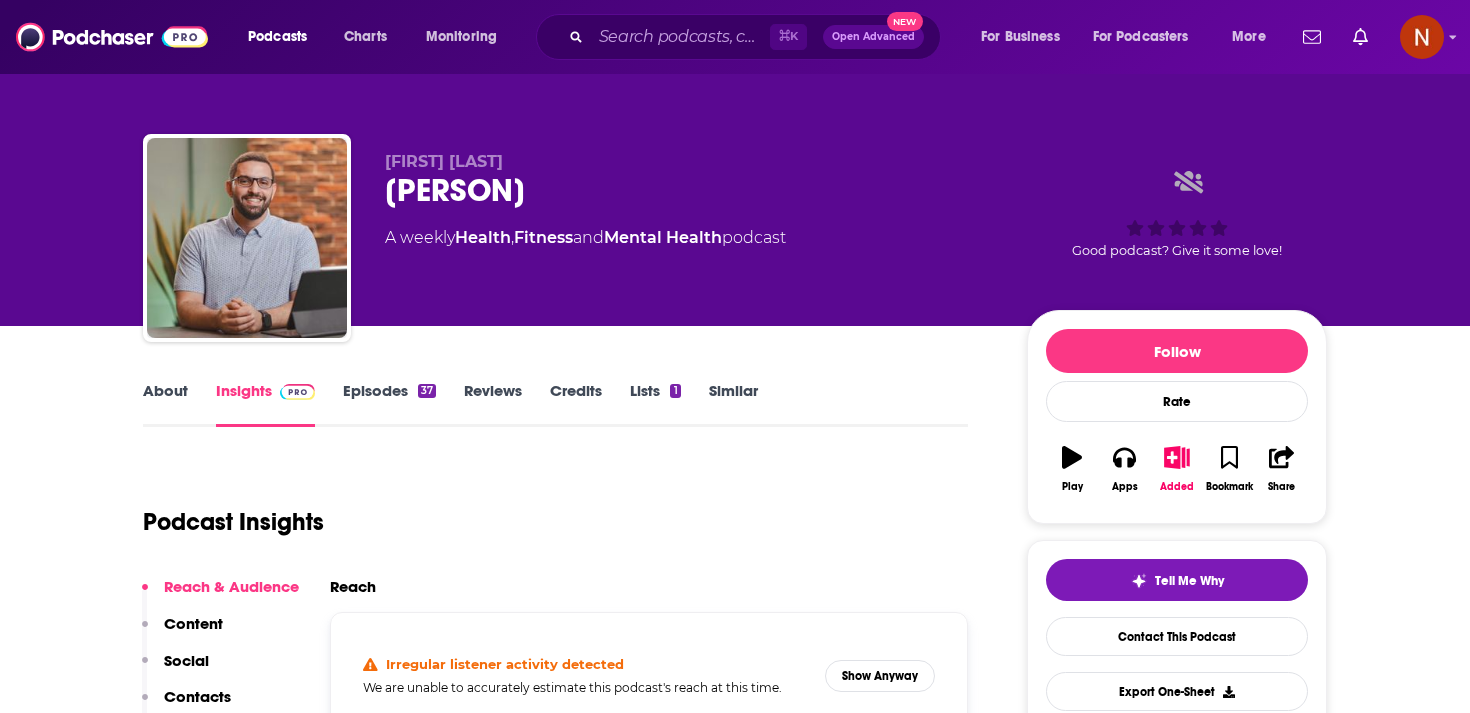 click on "[PERSON]" at bounding box center (690, 190) 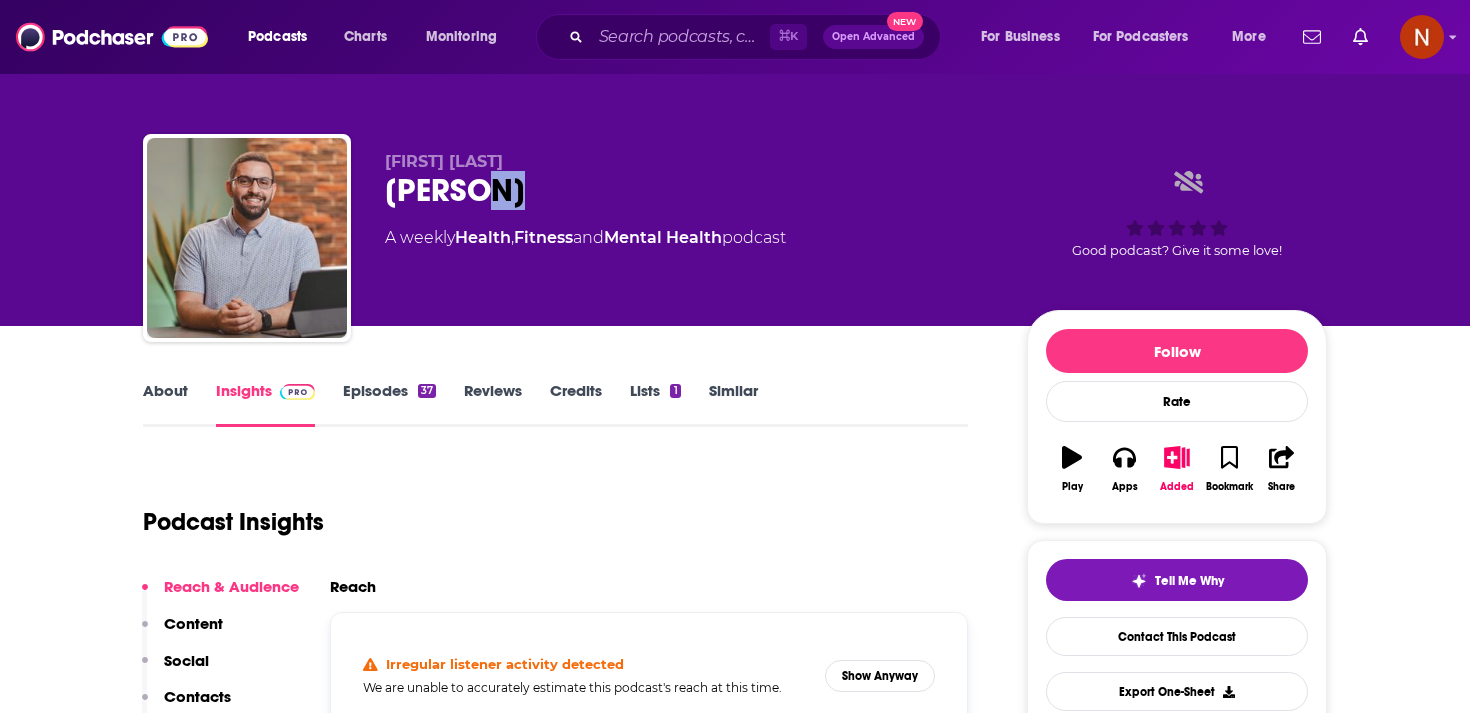 click on "[PERSON]" at bounding box center [690, 190] 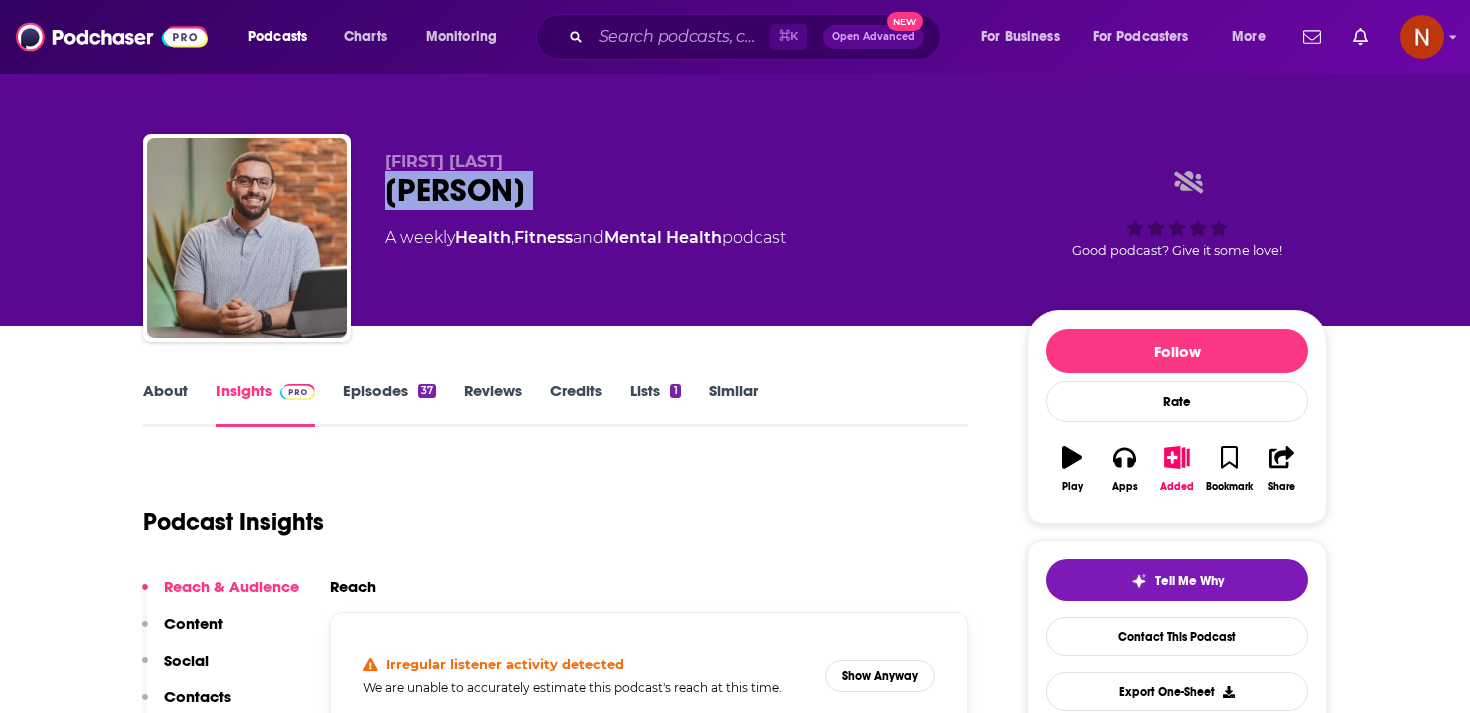 click on "[PERSON]" at bounding box center (690, 190) 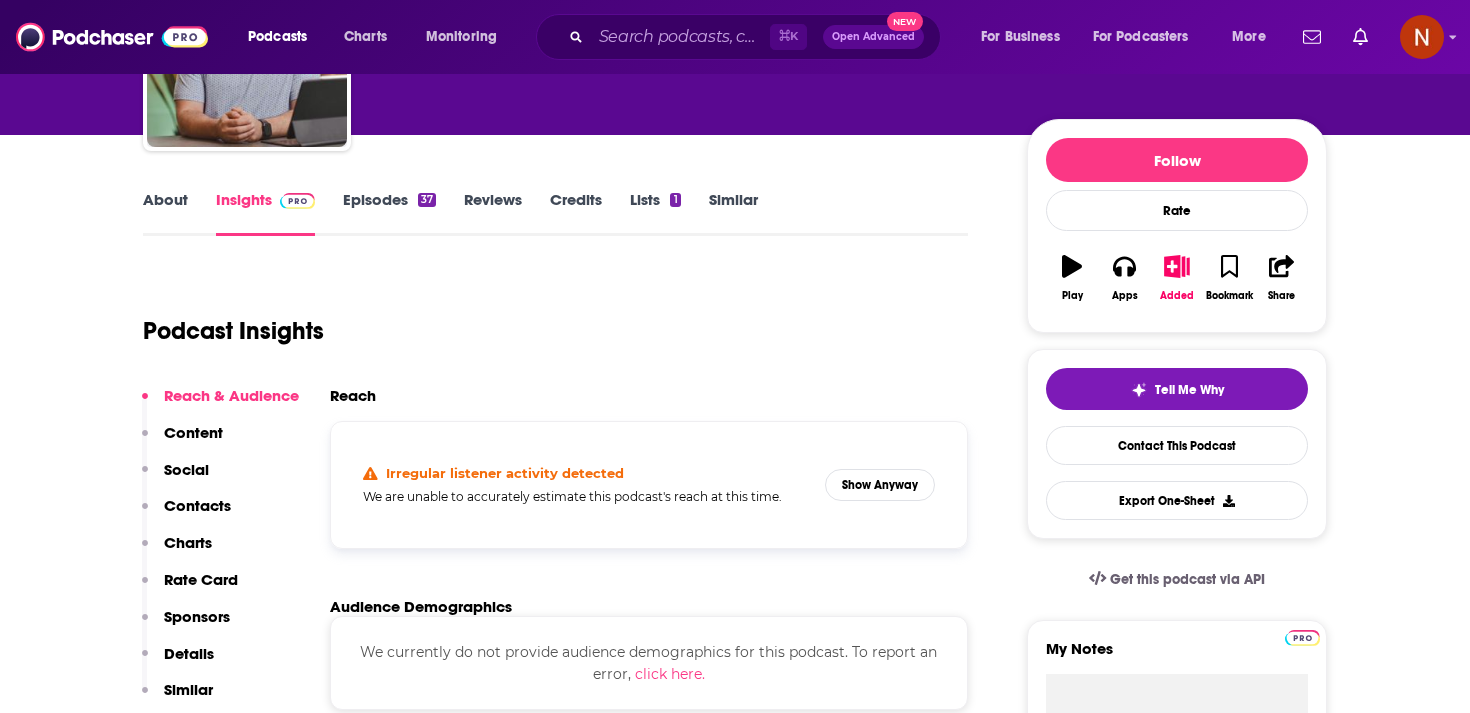 scroll, scrollTop: 311, scrollLeft: 0, axis: vertical 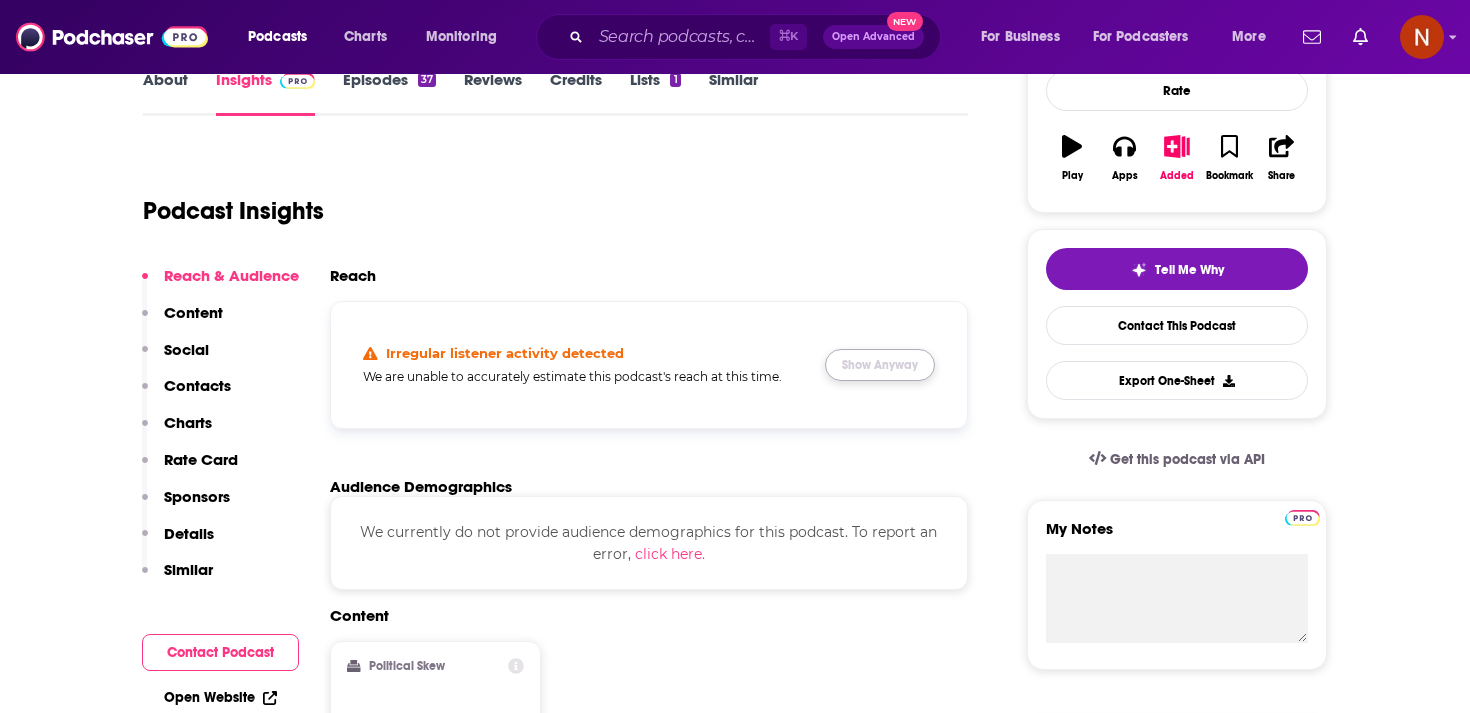 click on "Show Anyway" at bounding box center (880, 365) 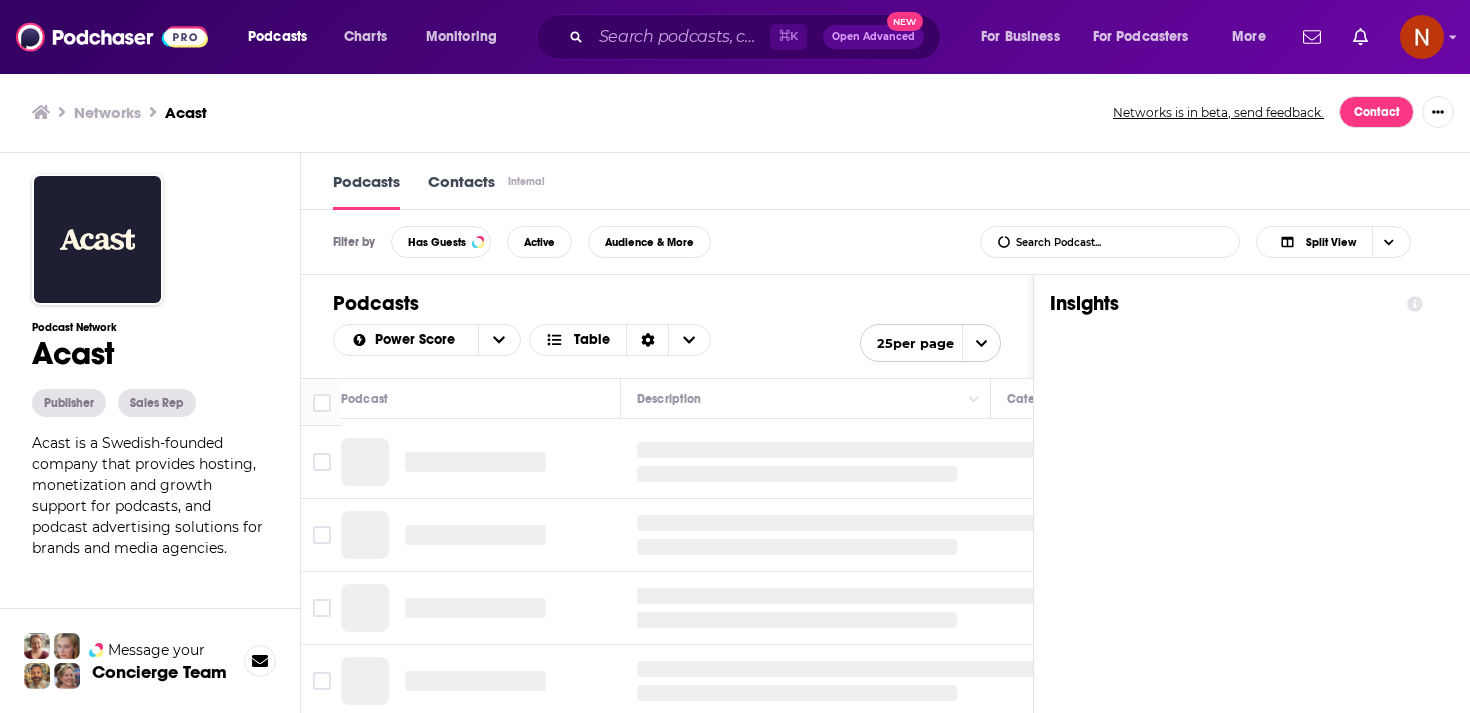 scroll, scrollTop: 0, scrollLeft: 0, axis: both 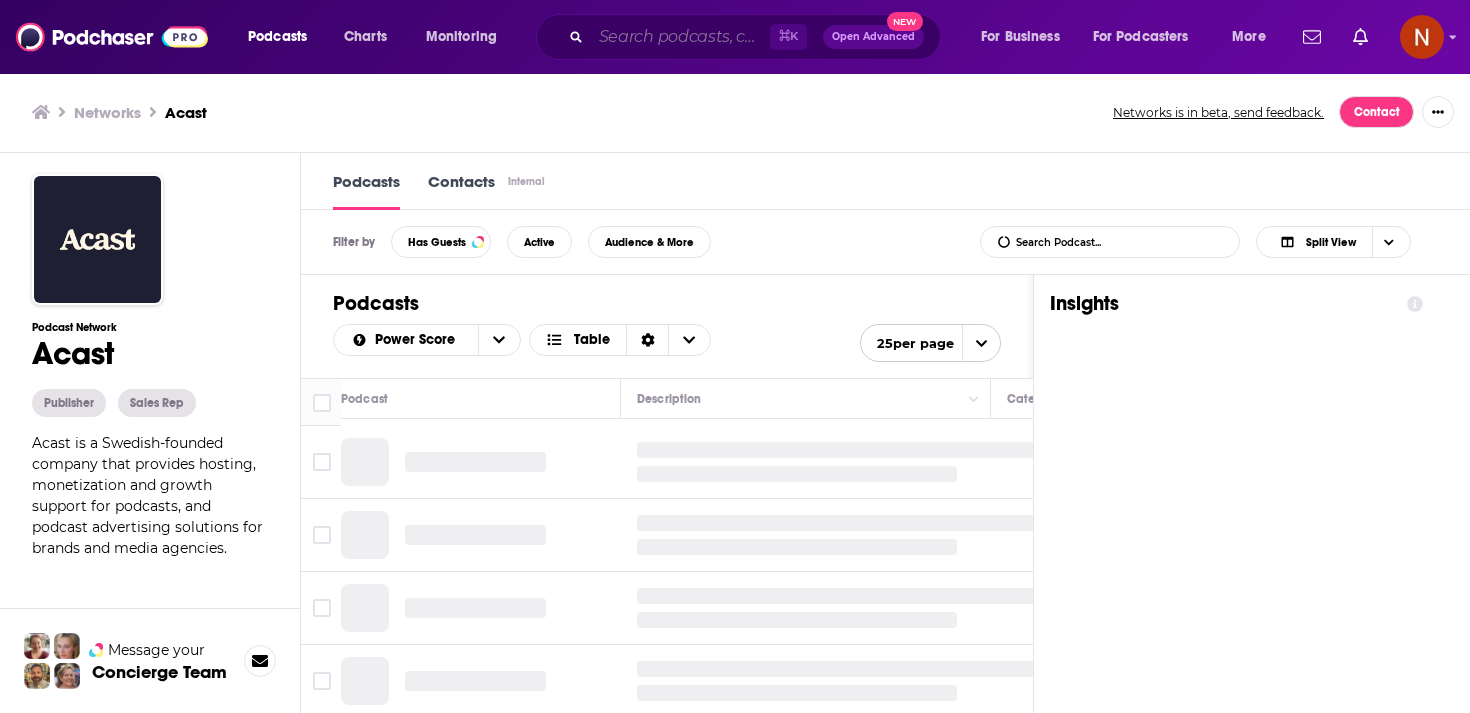 click at bounding box center (680, 37) 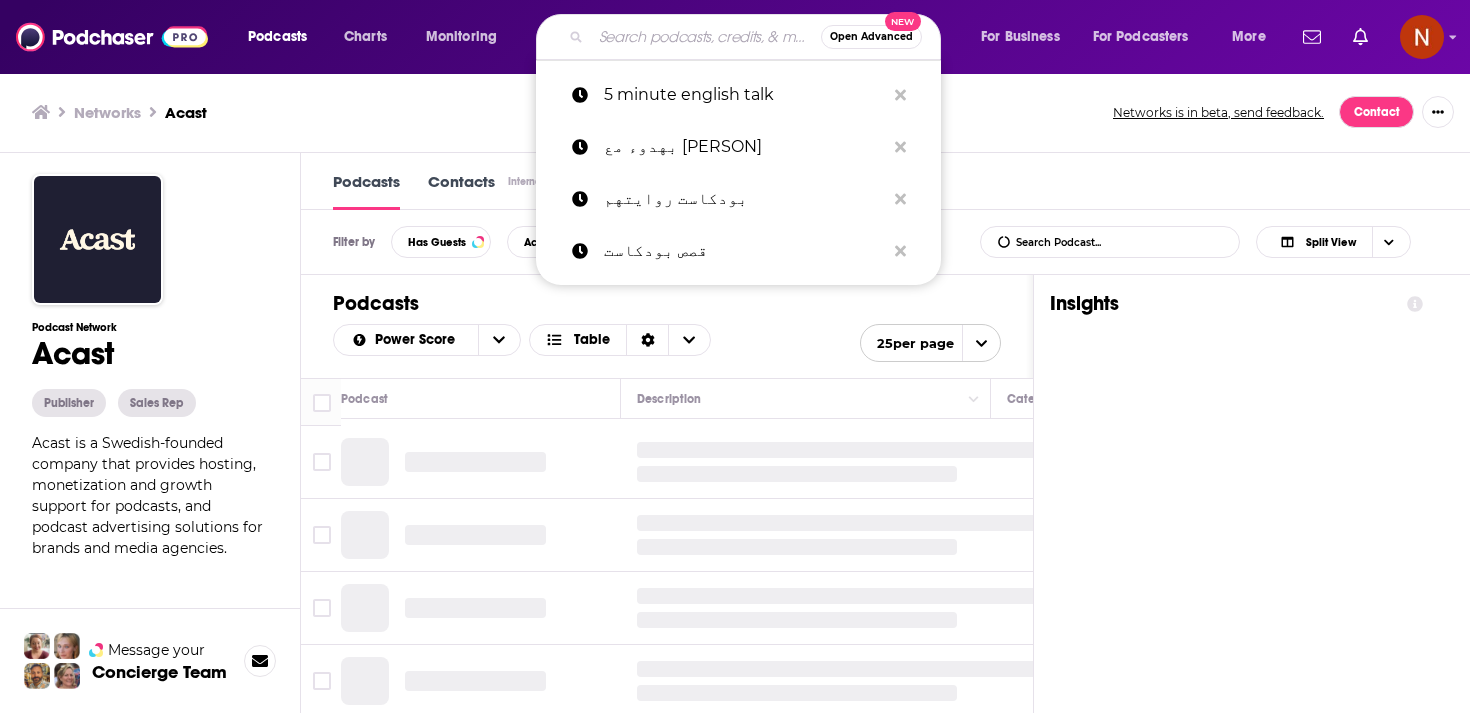 paste on "bibasata_mama" 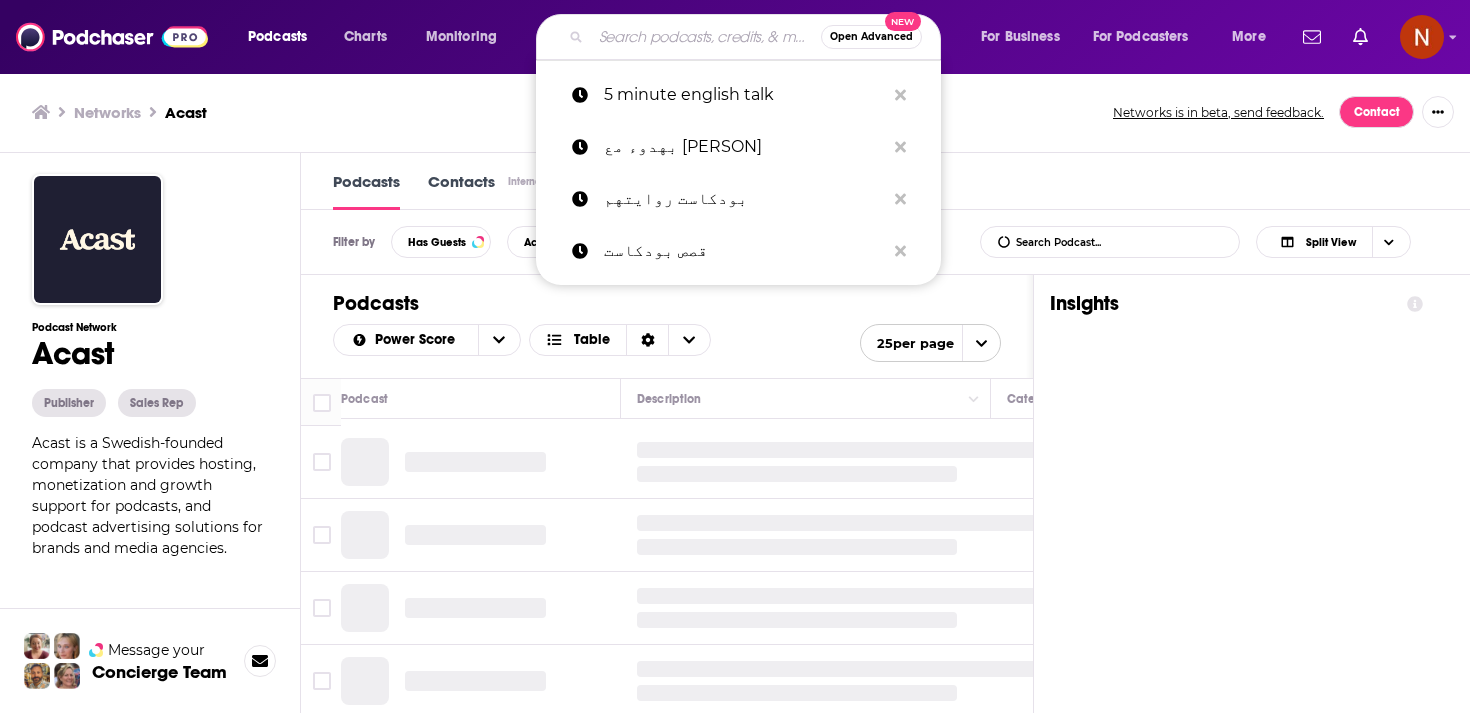 type on "bibasata_mama" 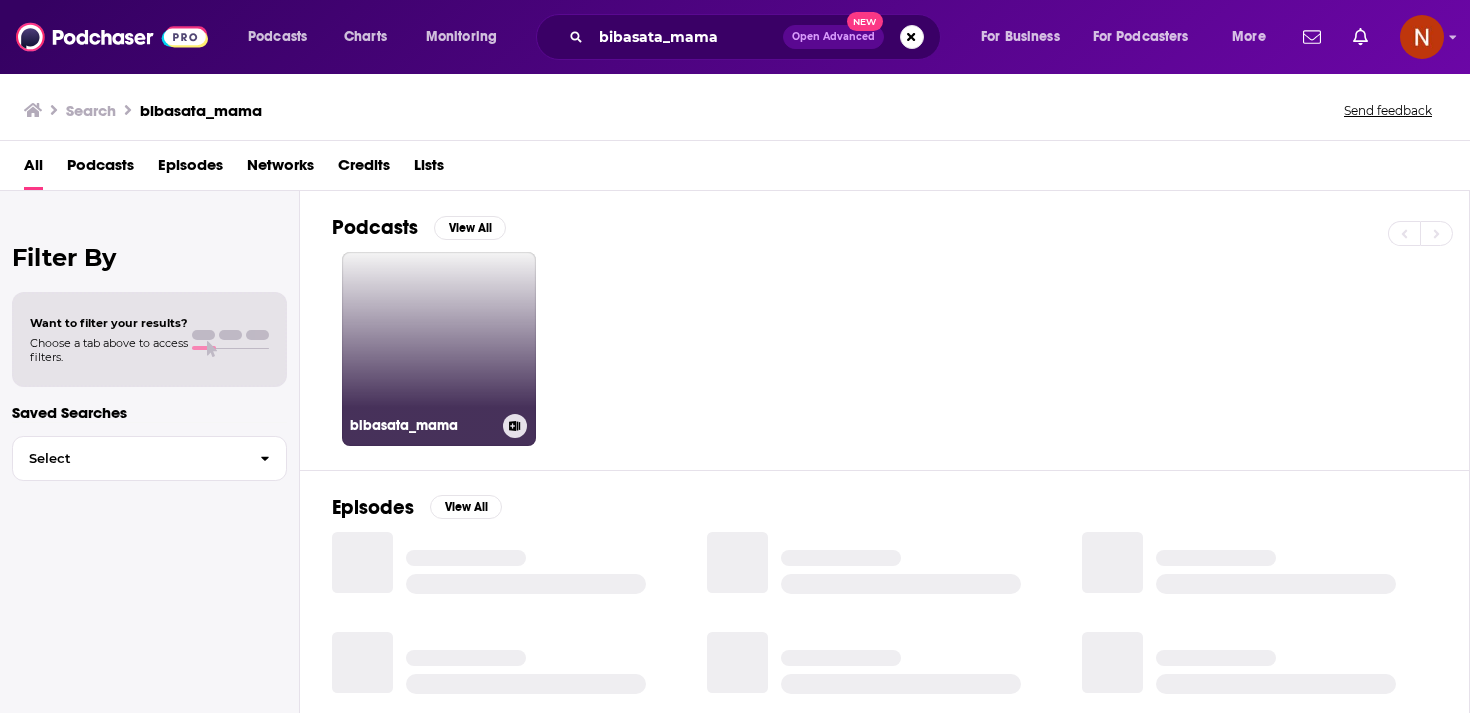 click on "bibasata_mama" at bounding box center [439, 349] 